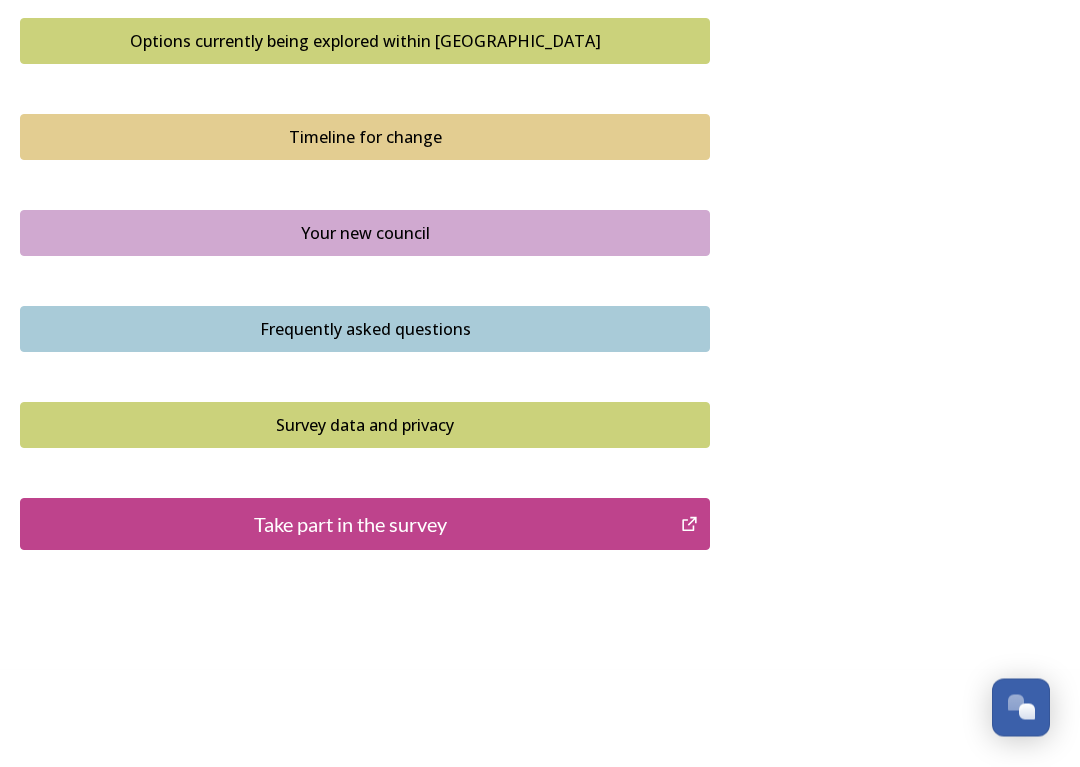 scroll, scrollTop: 1370, scrollLeft: 0, axis: vertical 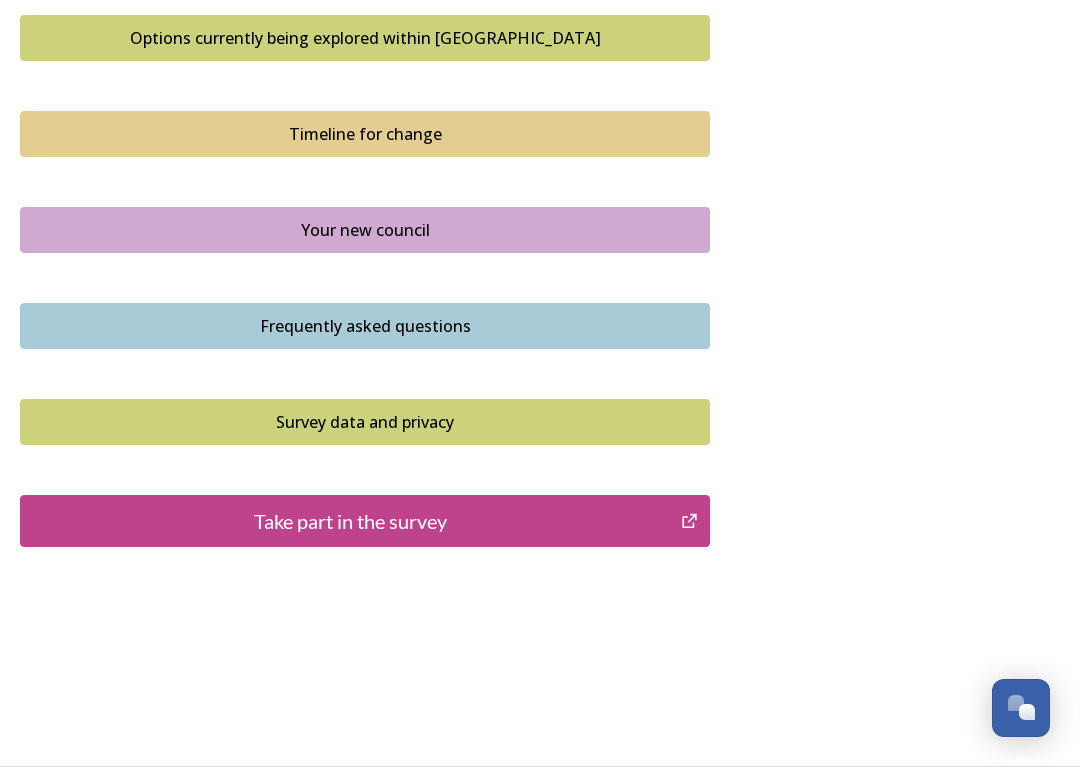 click on "Take part in the survey" at bounding box center (350, 521) 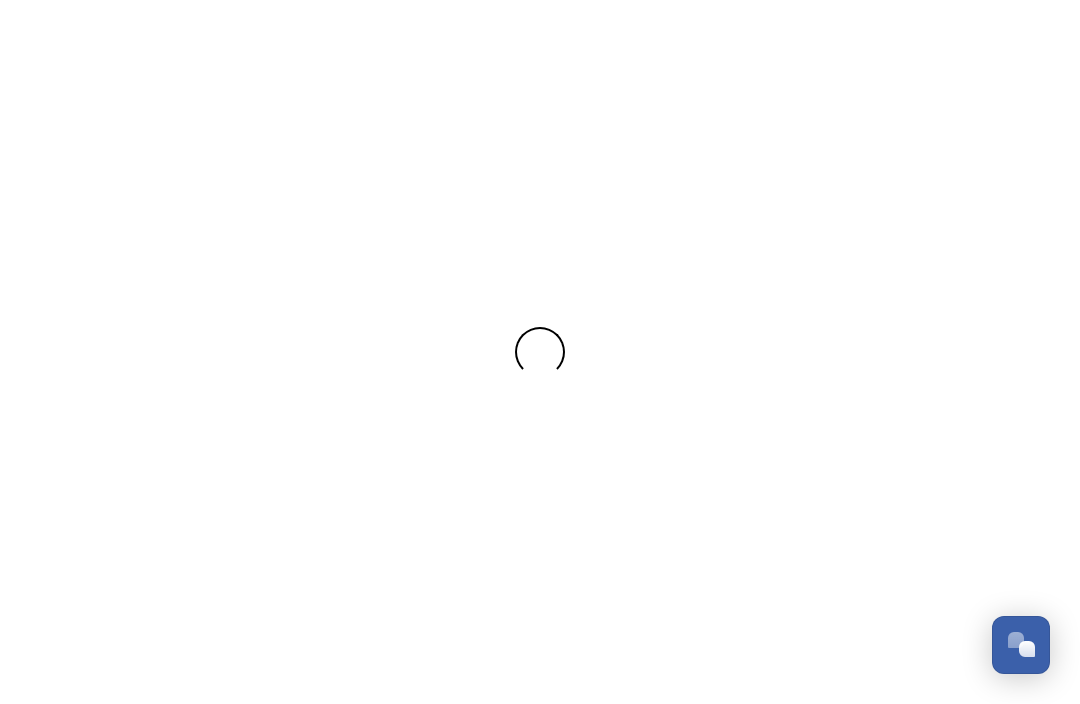 scroll, scrollTop: 0, scrollLeft: 0, axis: both 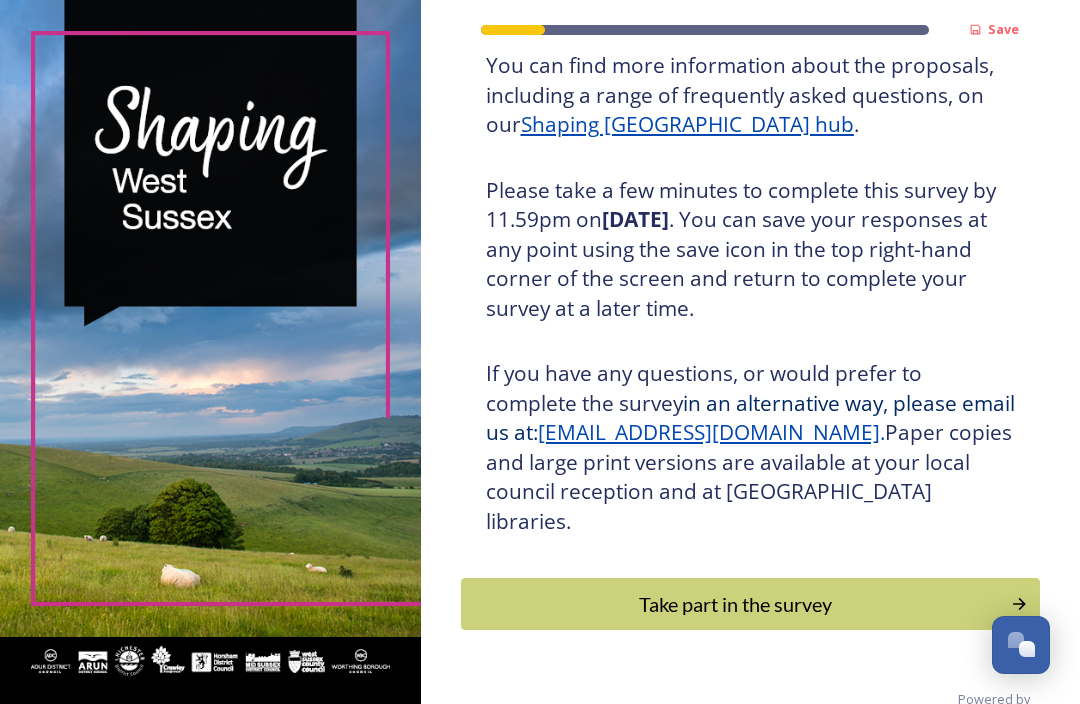 click on "Take part in the survey" at bounding box center [736, 604] 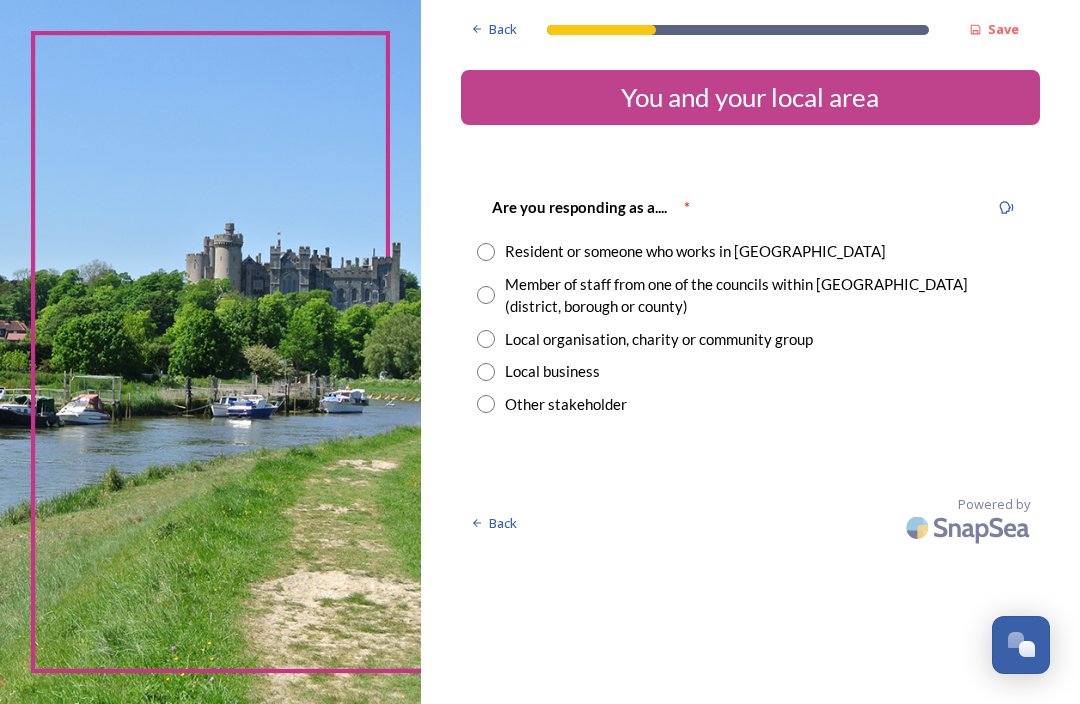 click at bounding box center [486, 252] 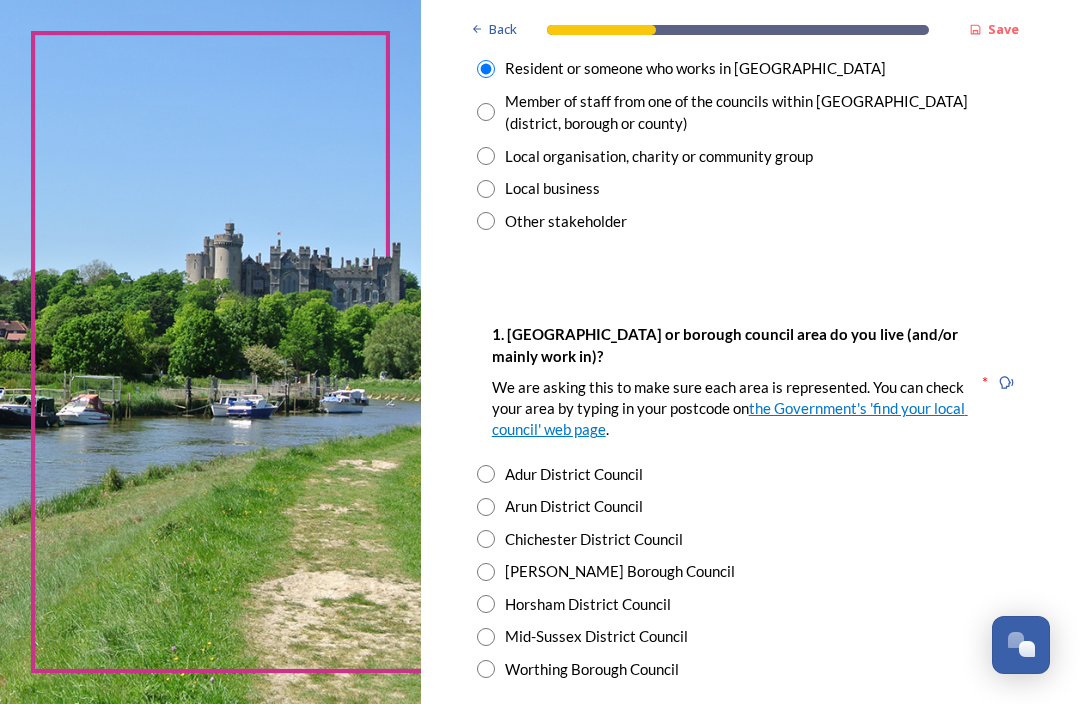 scroll, scrollTop: 226, scrollLeft: 0, axis: vertical 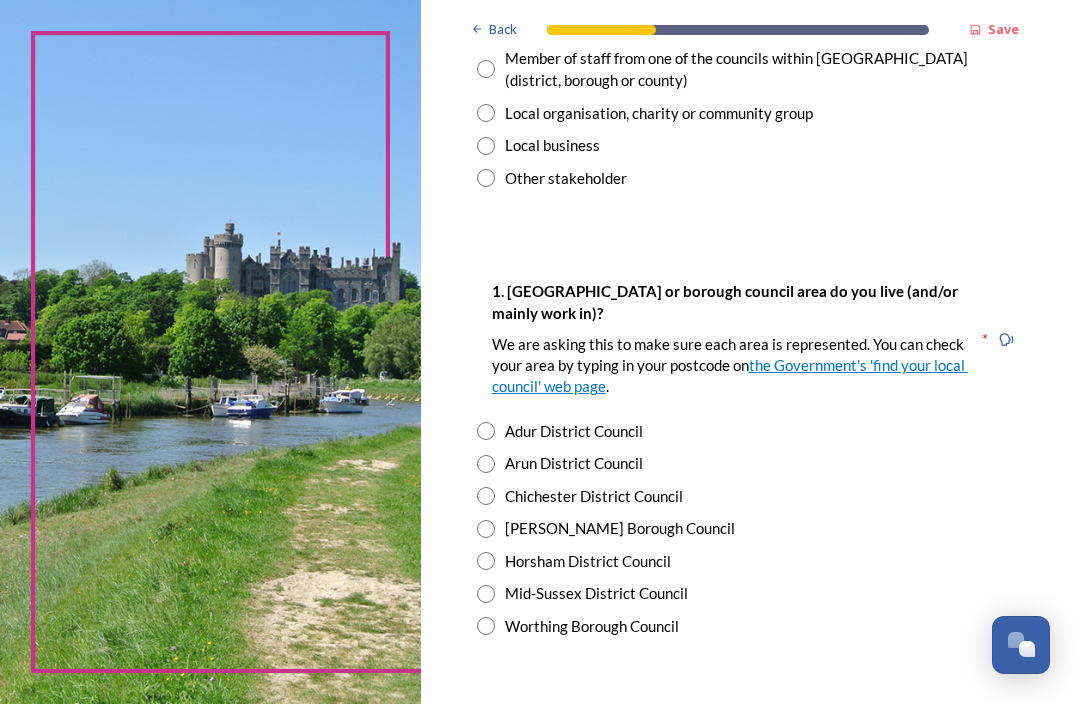 click at bounding box center (486, 464) 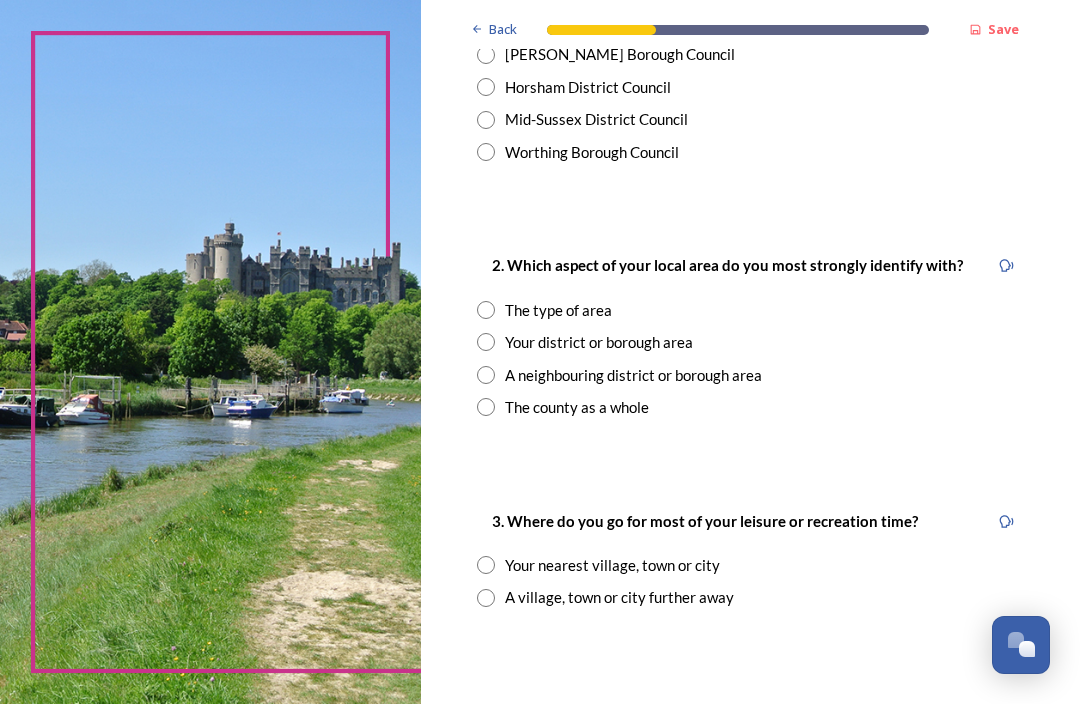 scroll, scrollTop: 700, scrollLeft: 0, axis: vertical 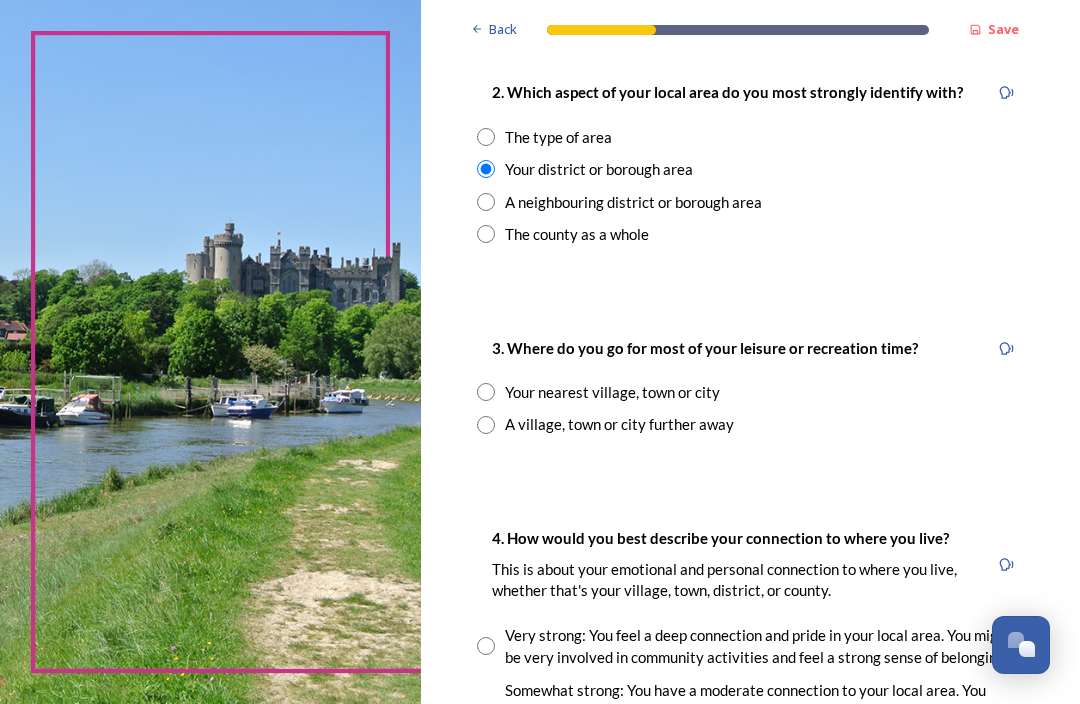 click at bounding box center [486, 392] 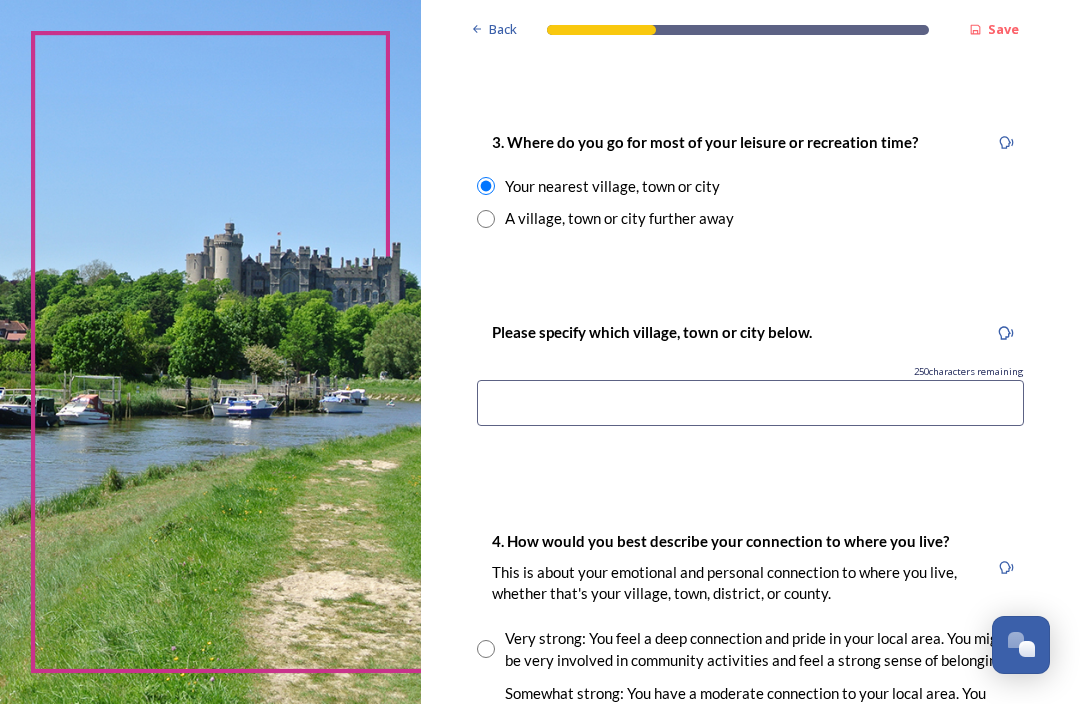 scroll, scrollTop: 1084, scrollLeft: 0, axis: vertical 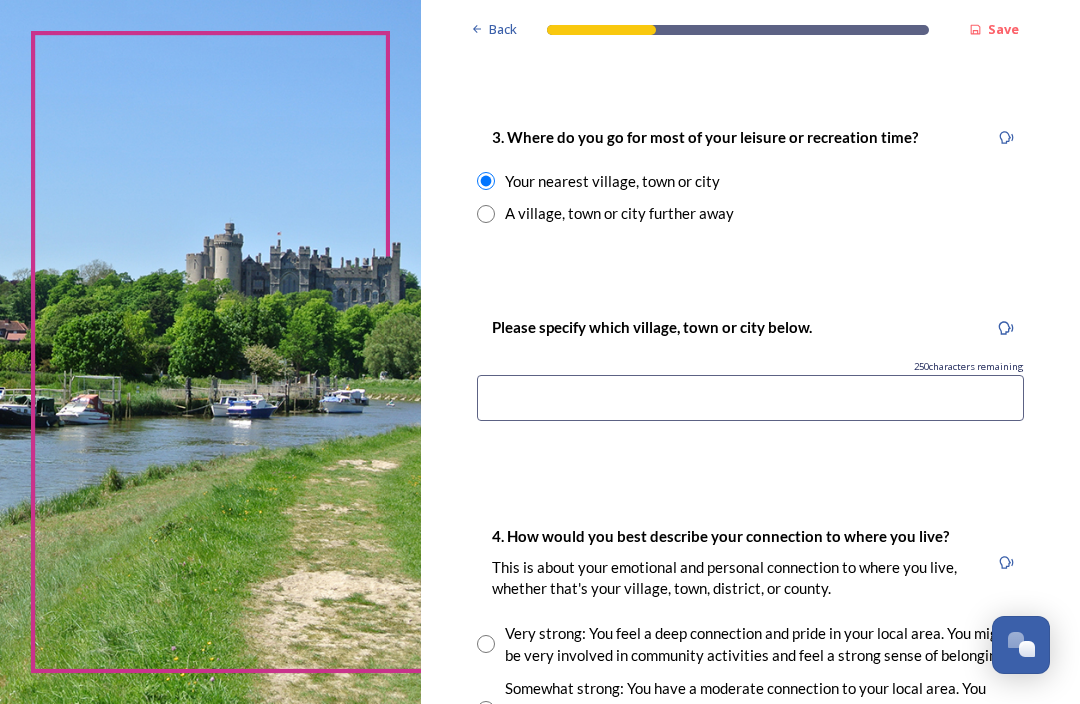 click at bounding box center (750, 398) 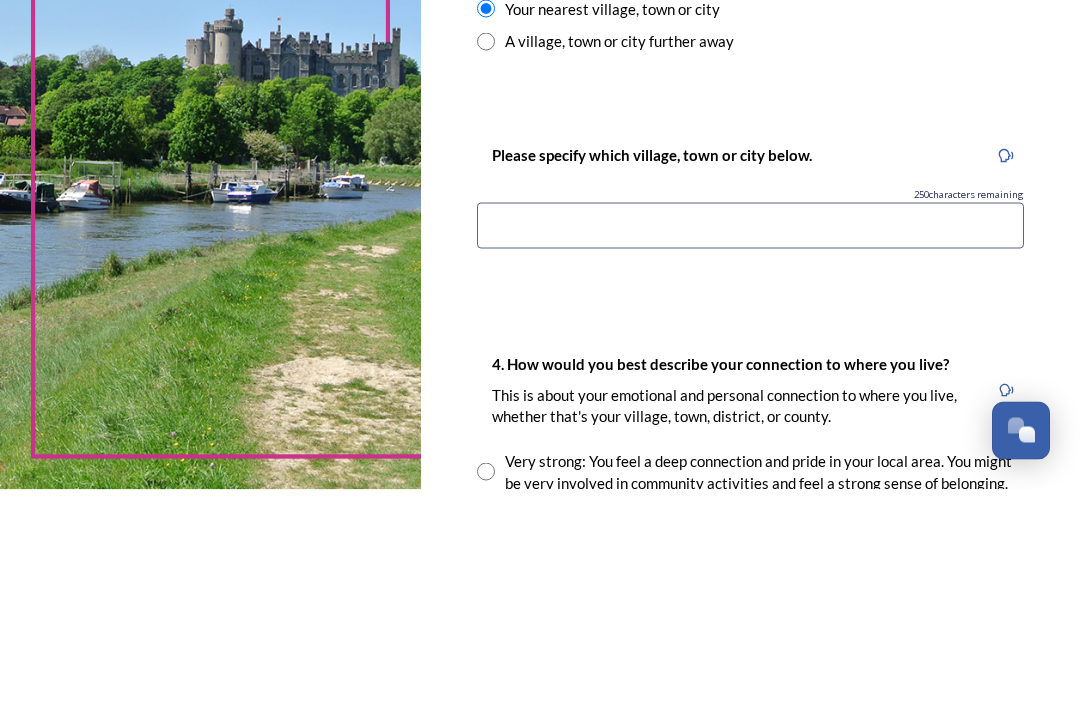 scroll, scrollTop: 1042, scrollLeft: 0, axis: vertical 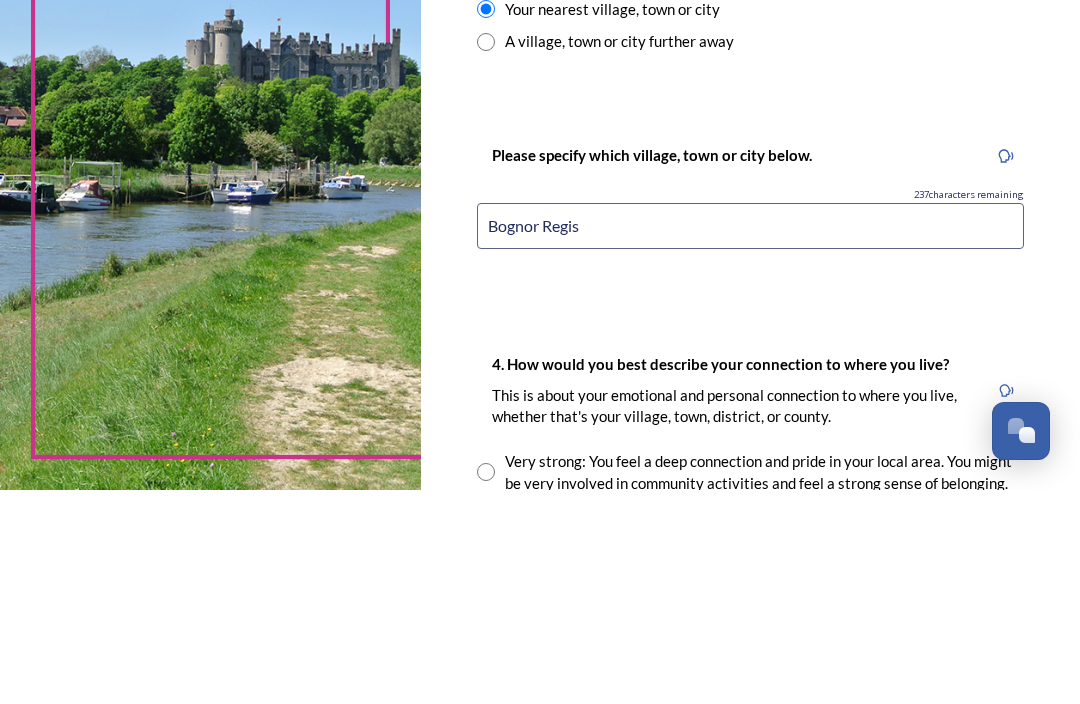 click on "Bognor Regis" at bounding box center (750, 440) 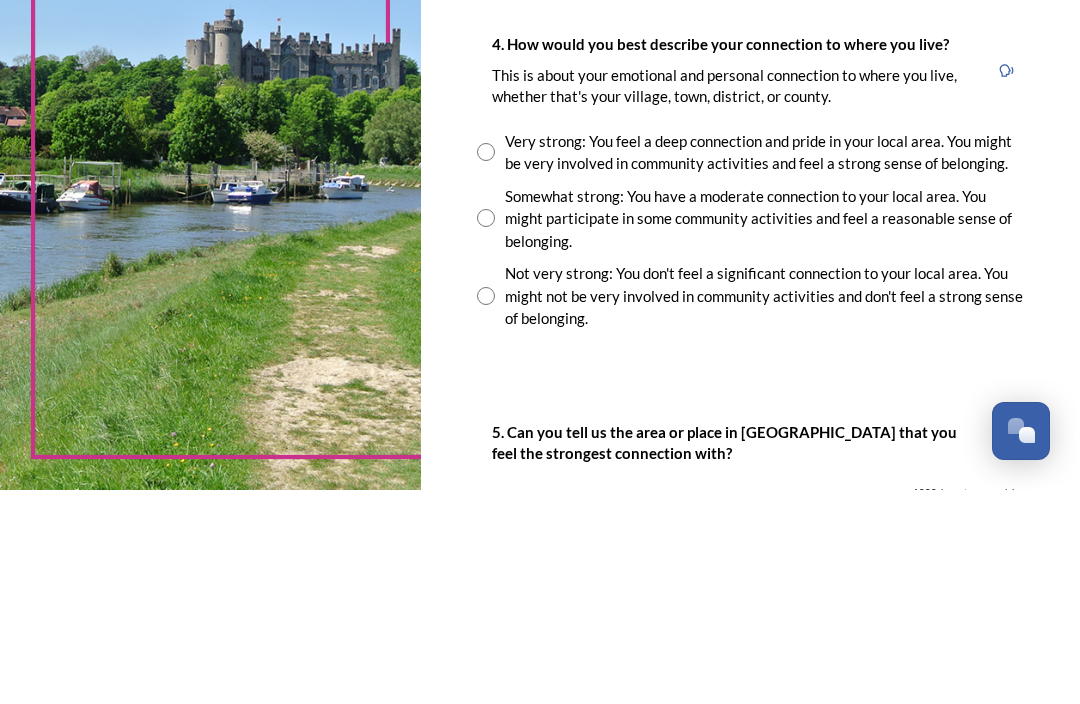 scroll, scrollTop: 1363, scrollLeft: 0, axis: vertical 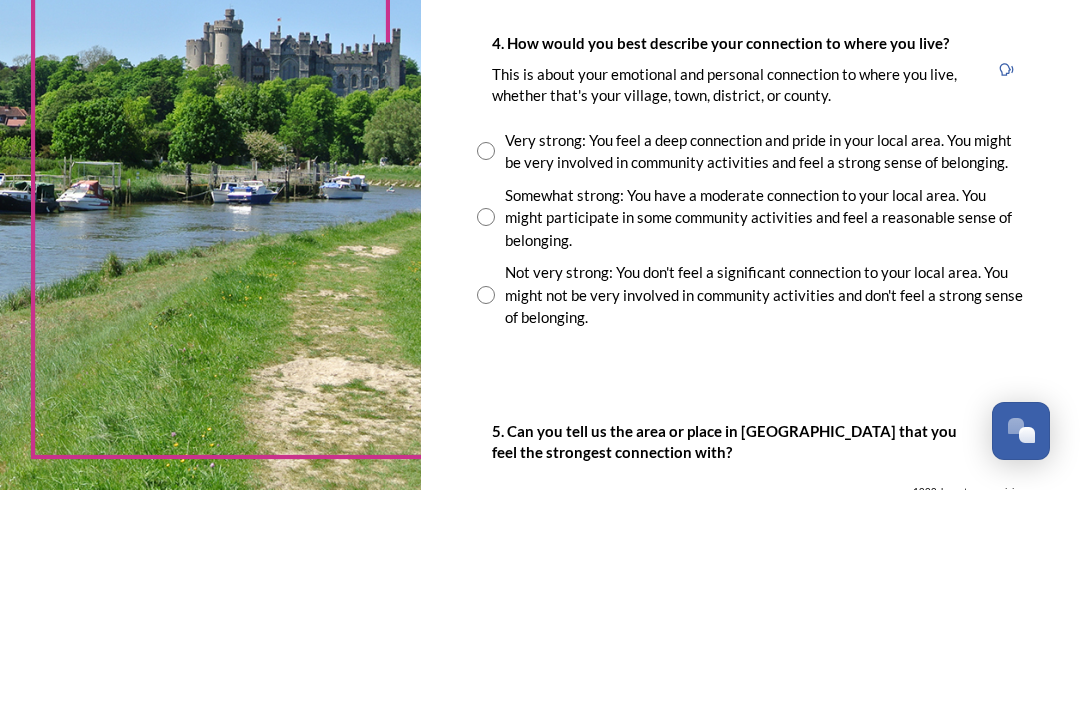 type on "Middleton on sea and Bognor Regis" 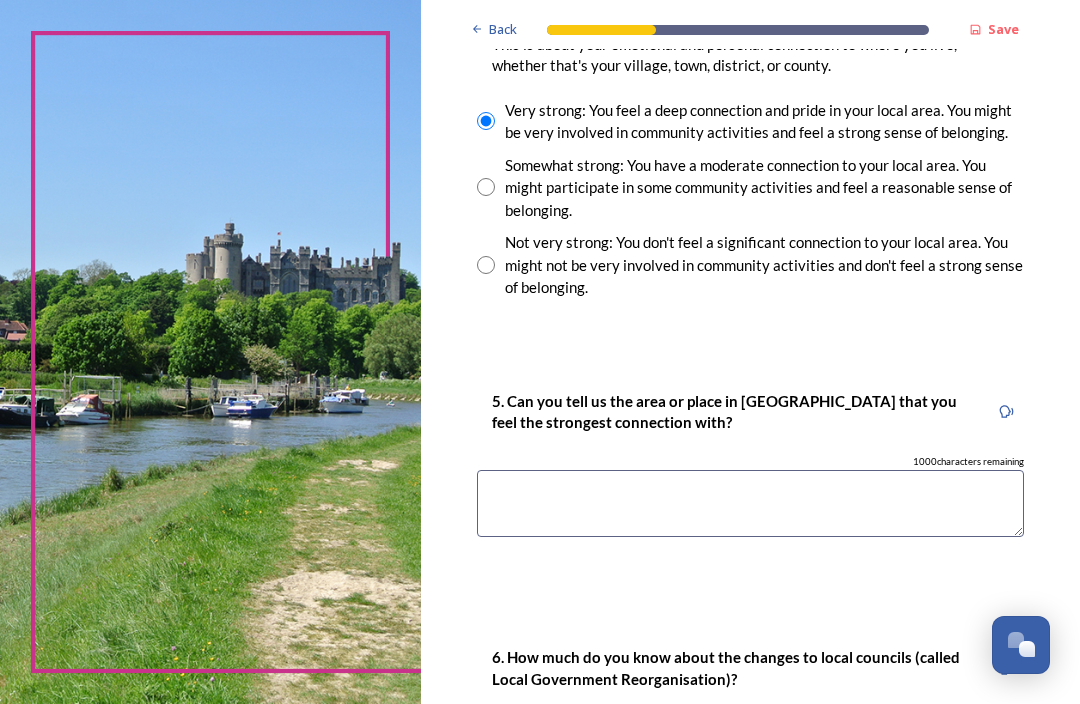 scroll, scrollTop: 1607, scrollLeft: 0, axis: vertical 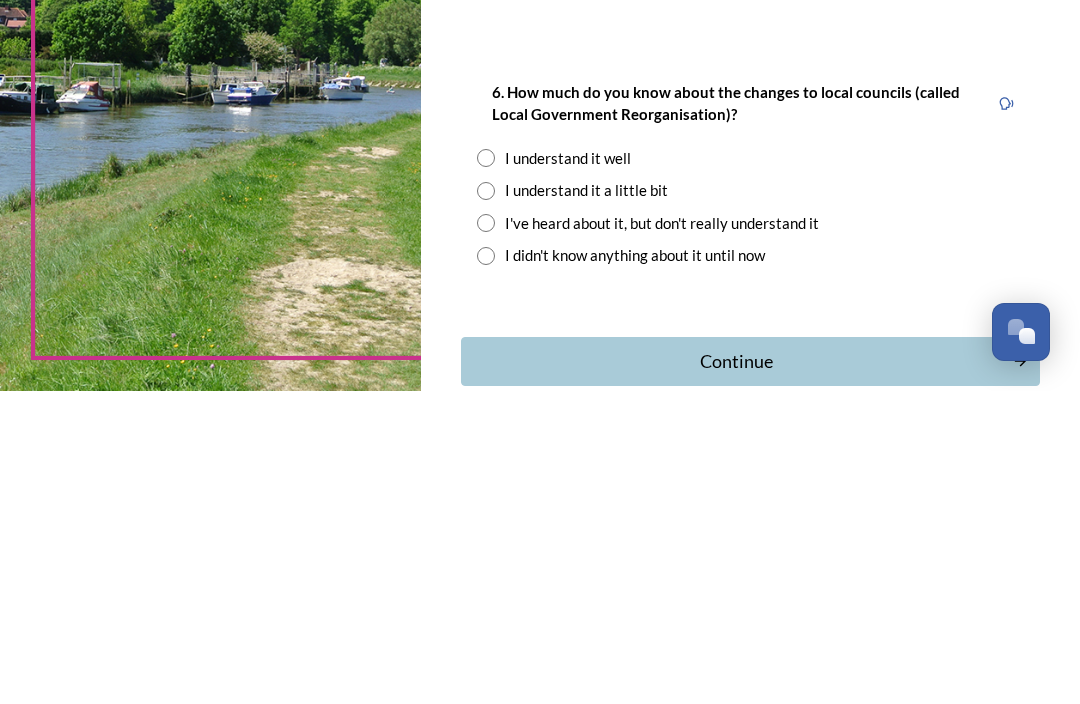 type on "Middleton on Sea" 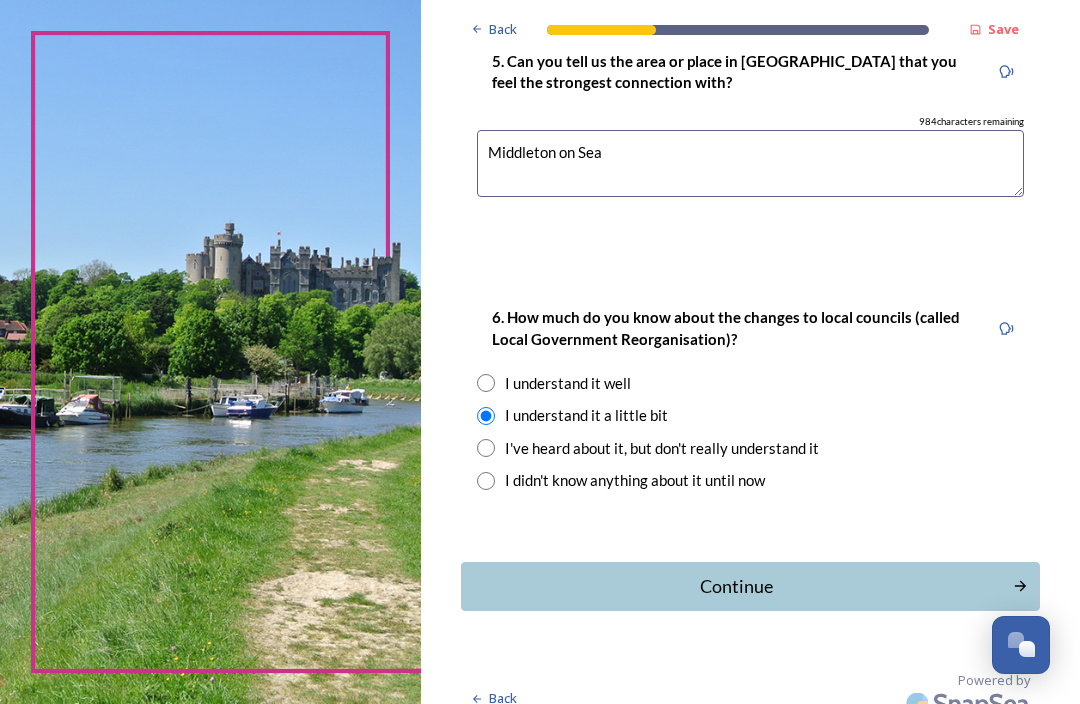 scroll, scrollTop: 1946, scrollLeft: 0, axis: vertical 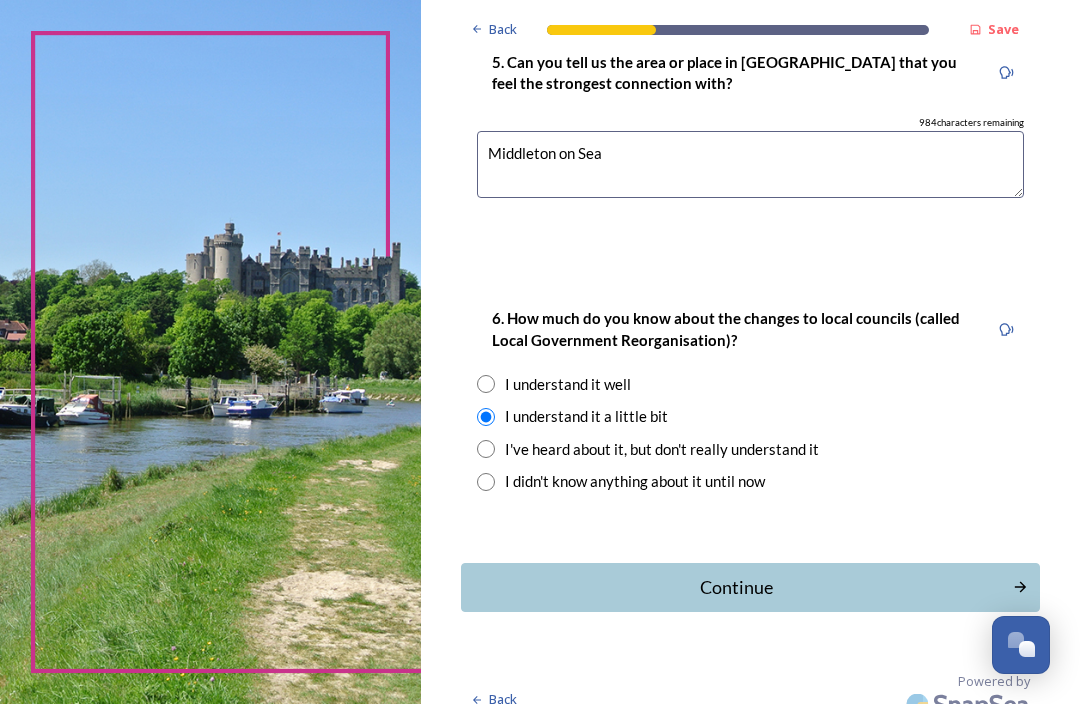 click on "Continue" at bounding box center (737, 587) 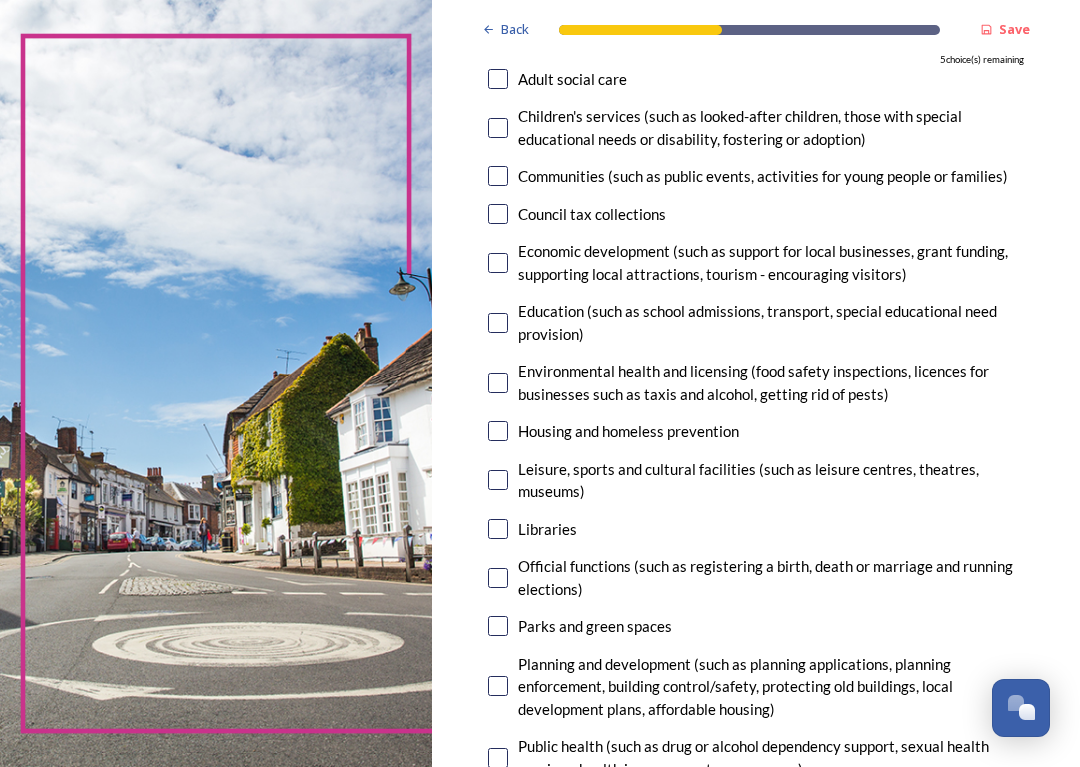 scroll, scrollTop: 261, scrollLeft: 0, axis: vertical 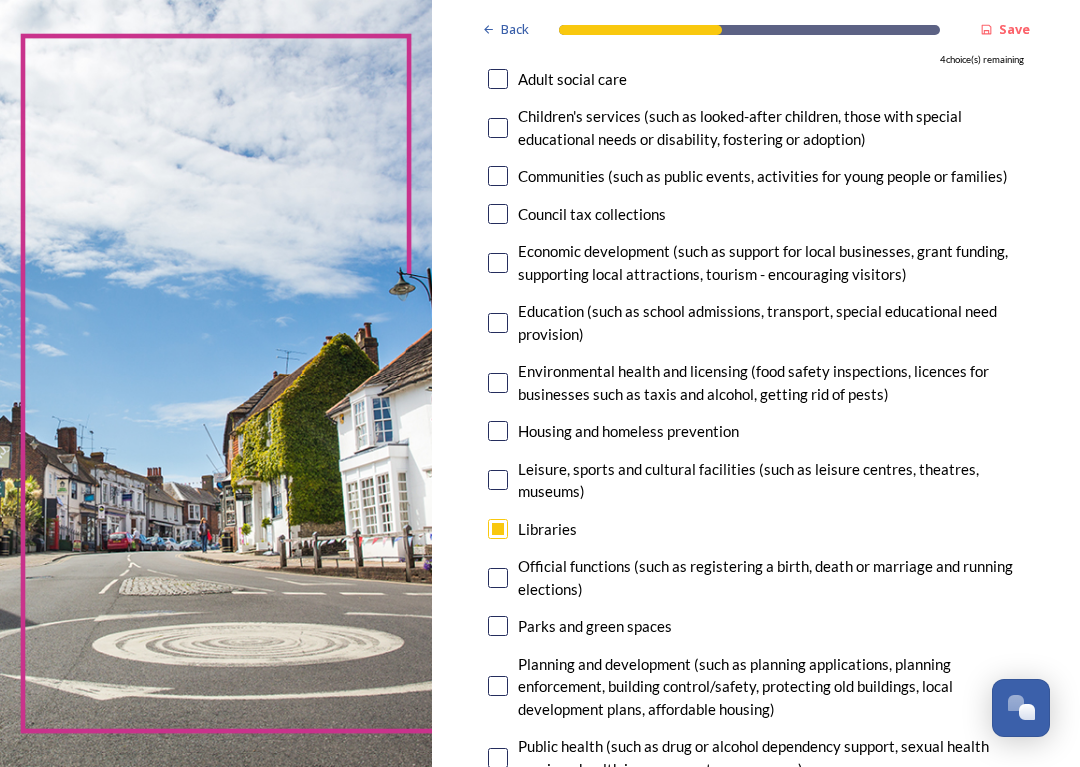 click at bounding box center (498, 626) 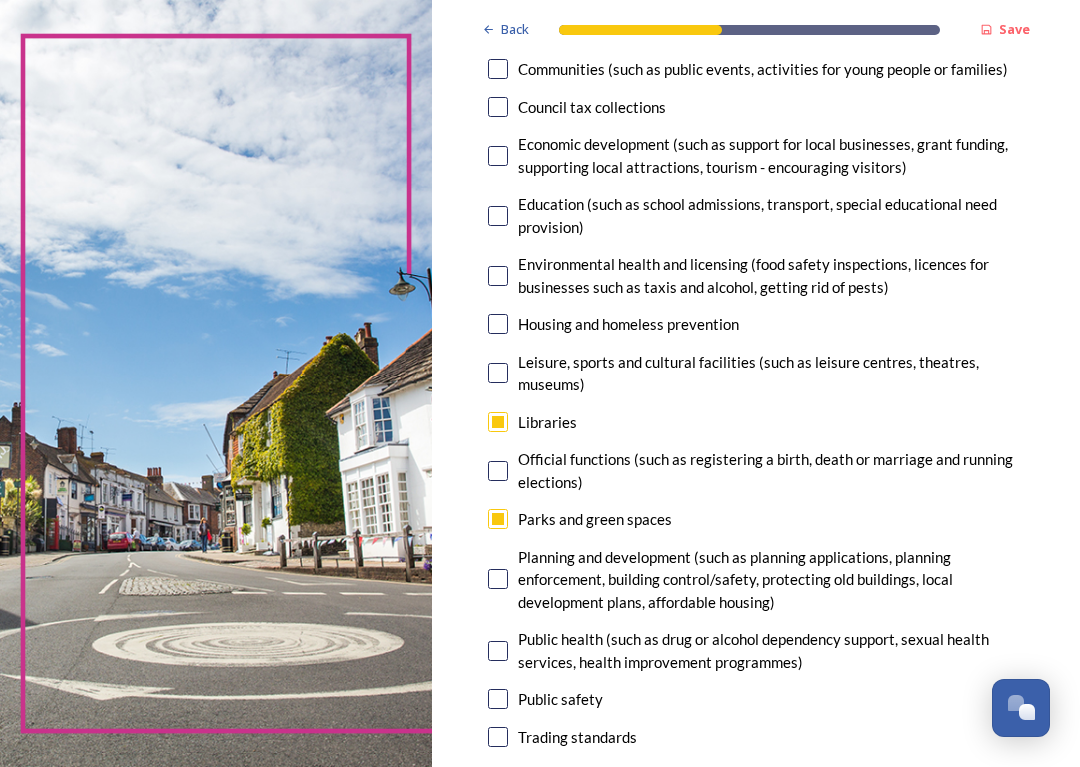 scroll, scrollTop: 370, scrollLeft: 0, axis: vertical 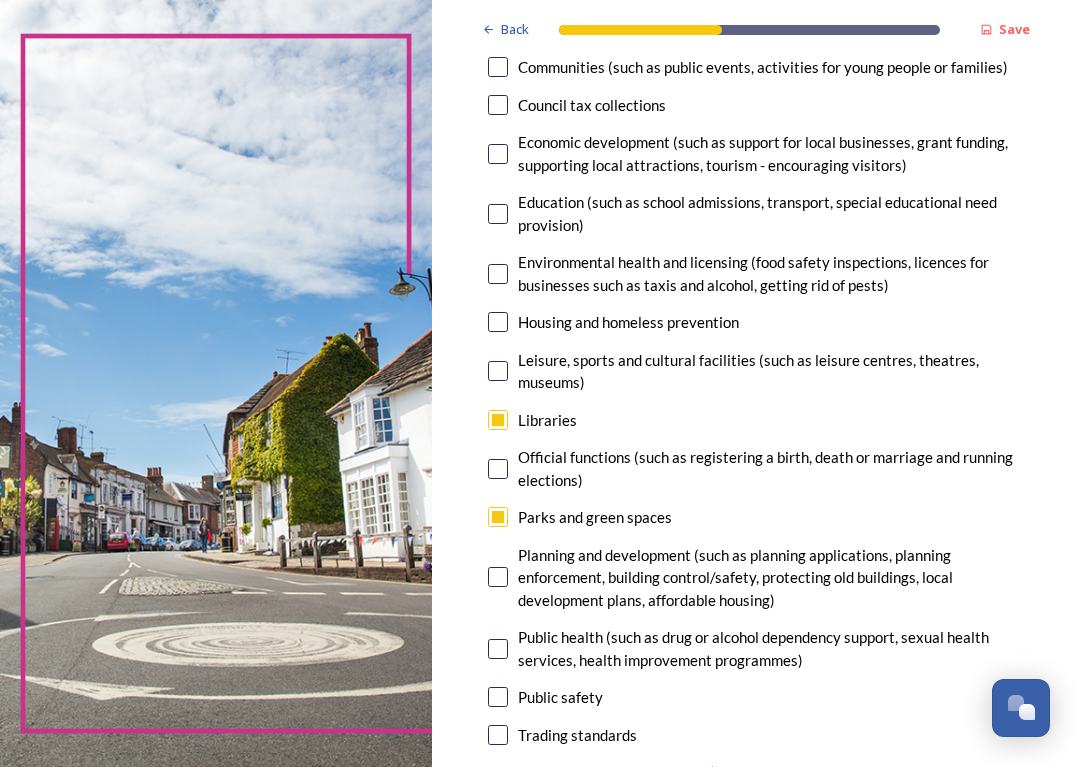 click on "Public safety" at bounding box center (756, 697) 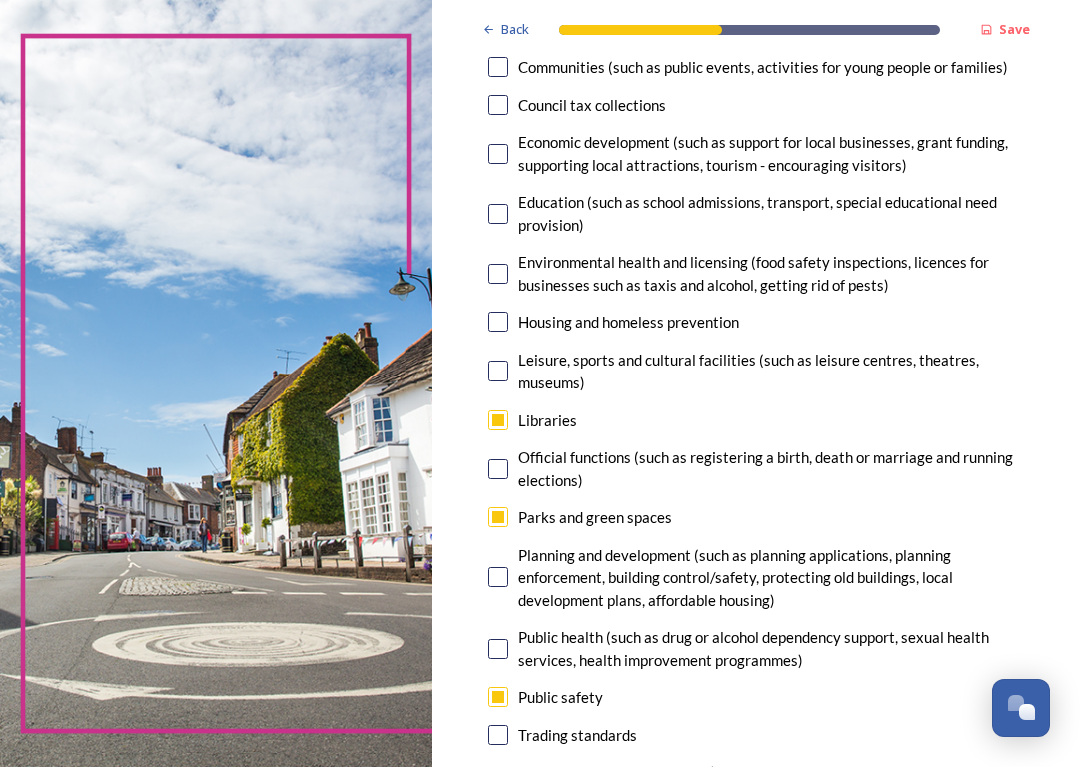 checkbox on "true" 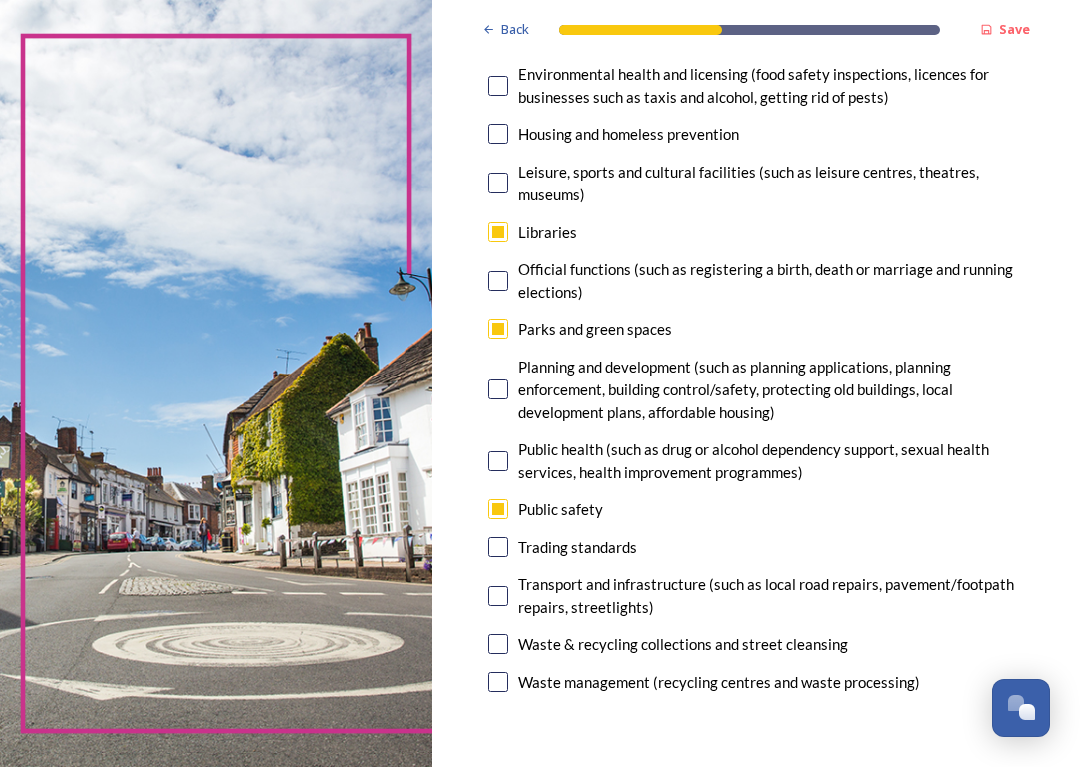 scroll, scrollTop: 599, scrollLeft: 0, axis: vertical 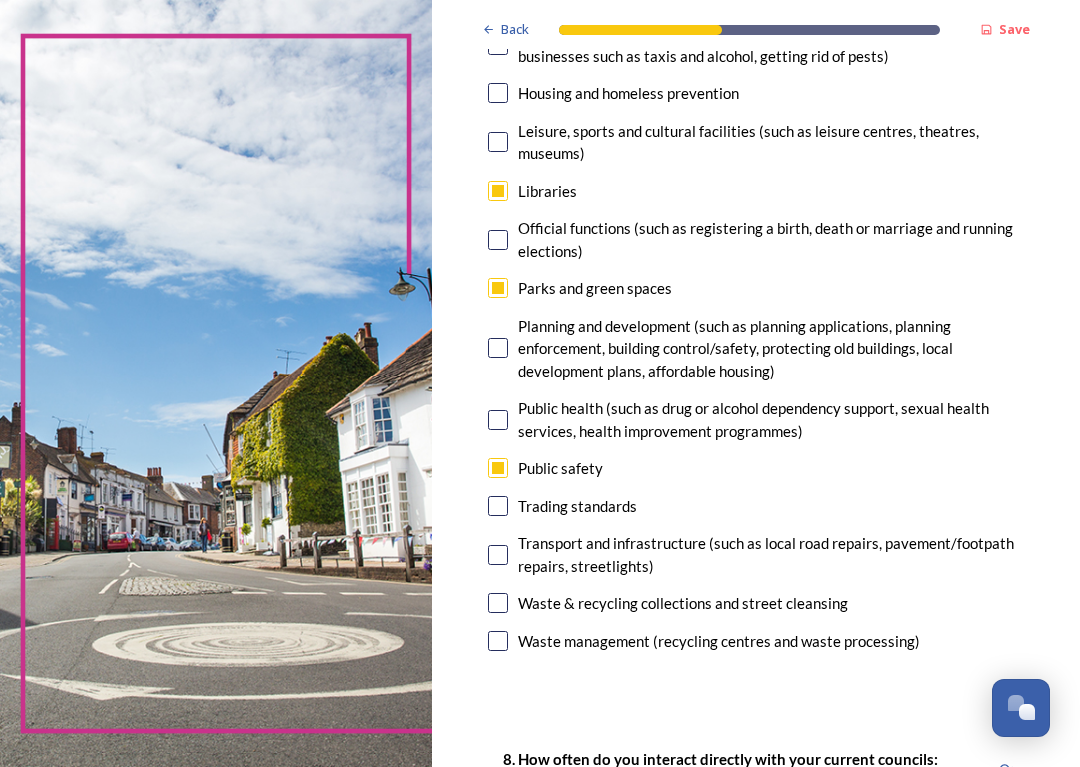 click at bounding box center [498, 555] 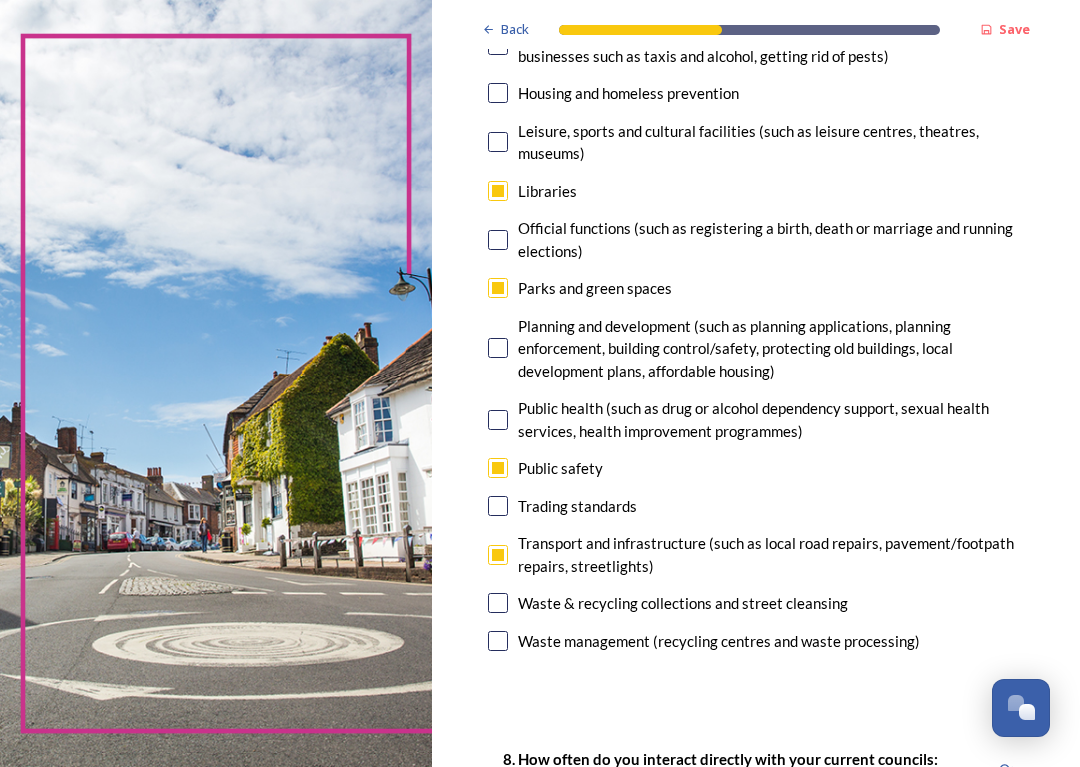 click at bounding box center [498, 603] 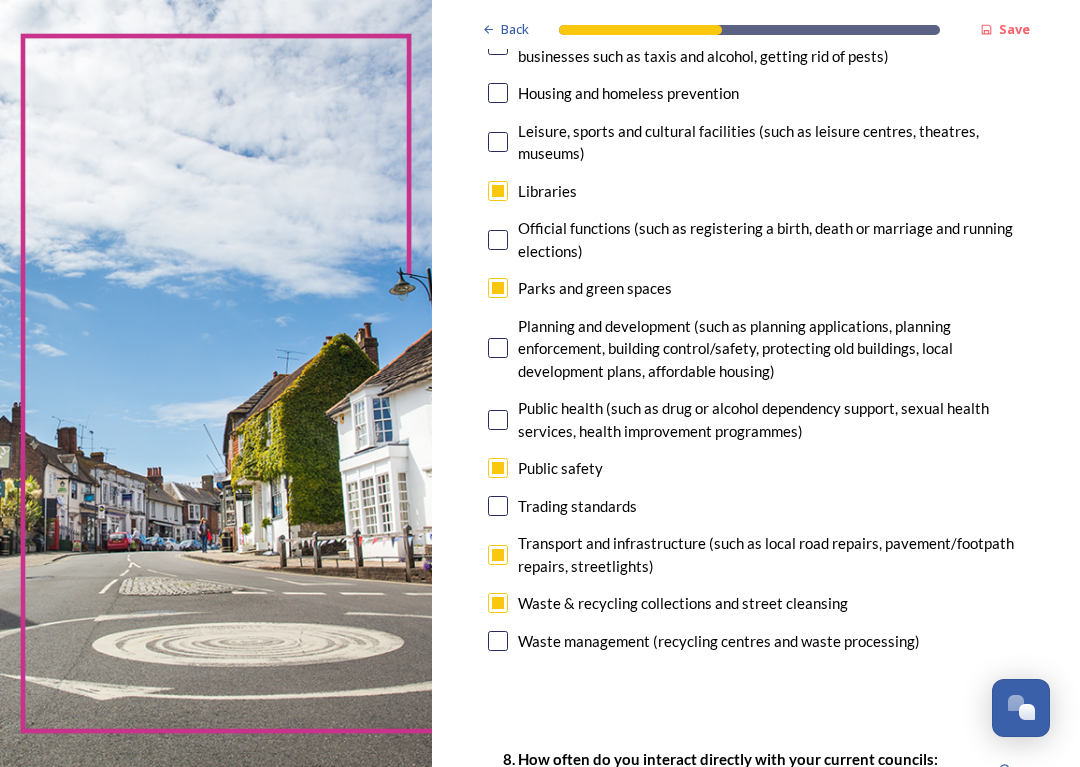 click on "Waste management (recycling centres and waste processing)" at bounding box center (756, 641) 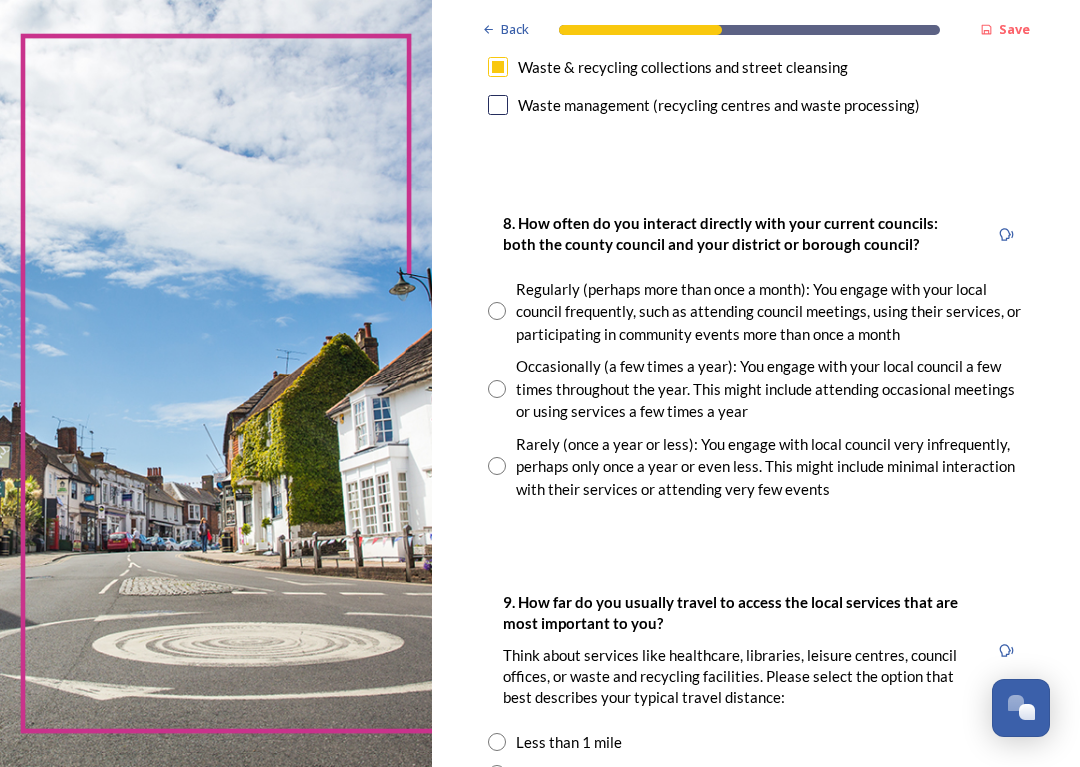 scroll, scrollTop: 1136, scrollLeft: 0, axis: vertical 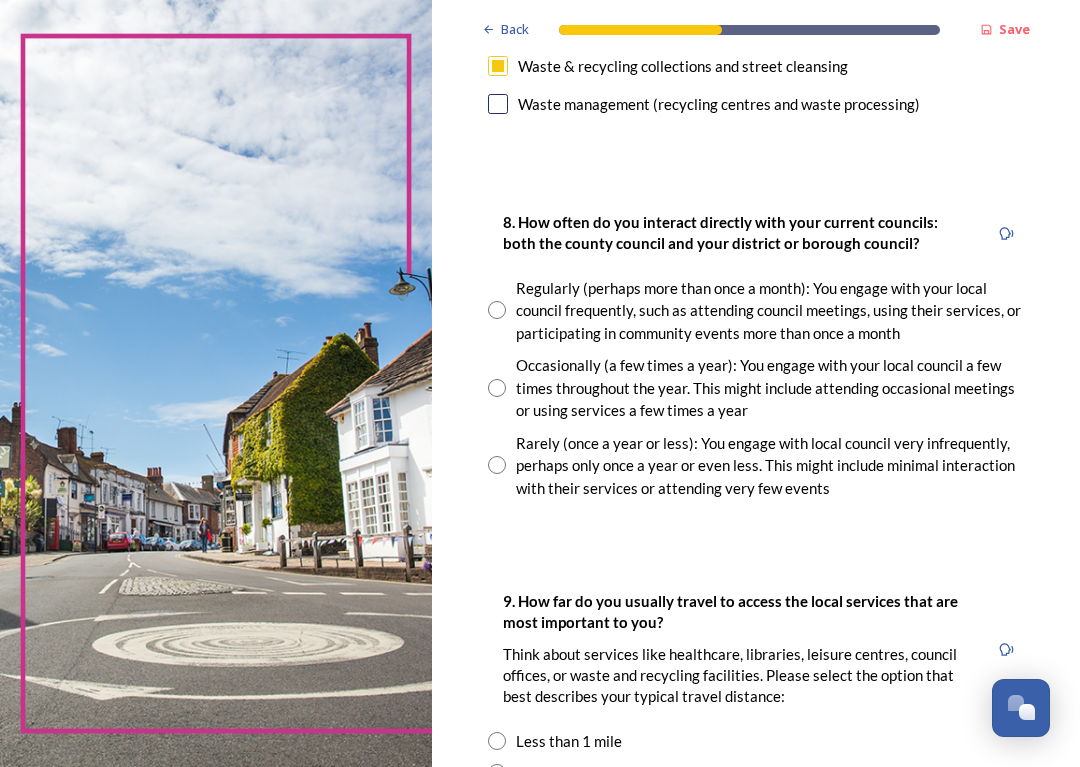 click at bounding box center (497, 388) 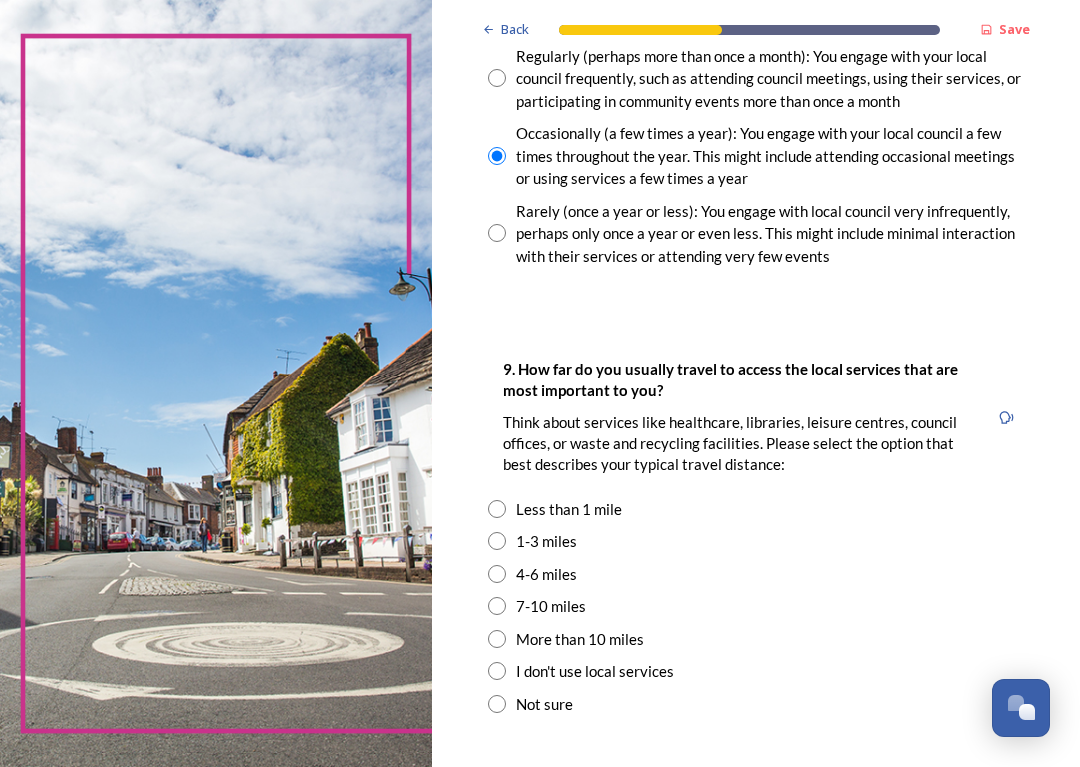 scroll, scrollTop: 1384, scrollLeft: 0, axis: vertical 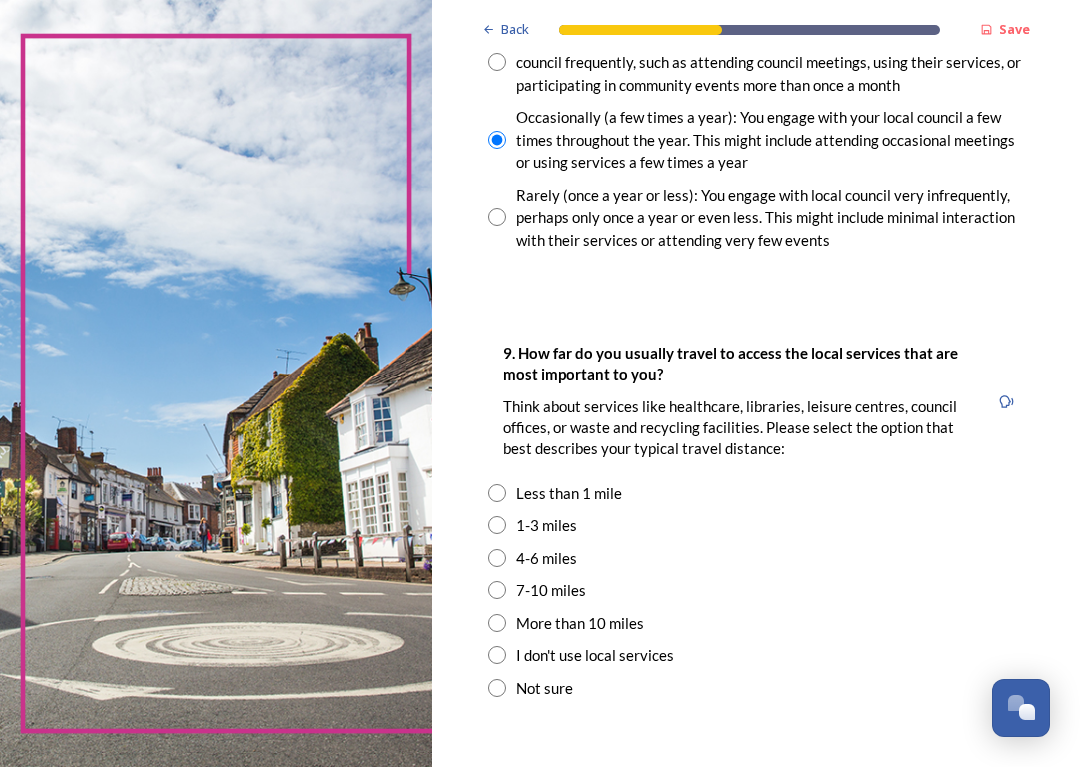 click at bounding box center [497, 525] 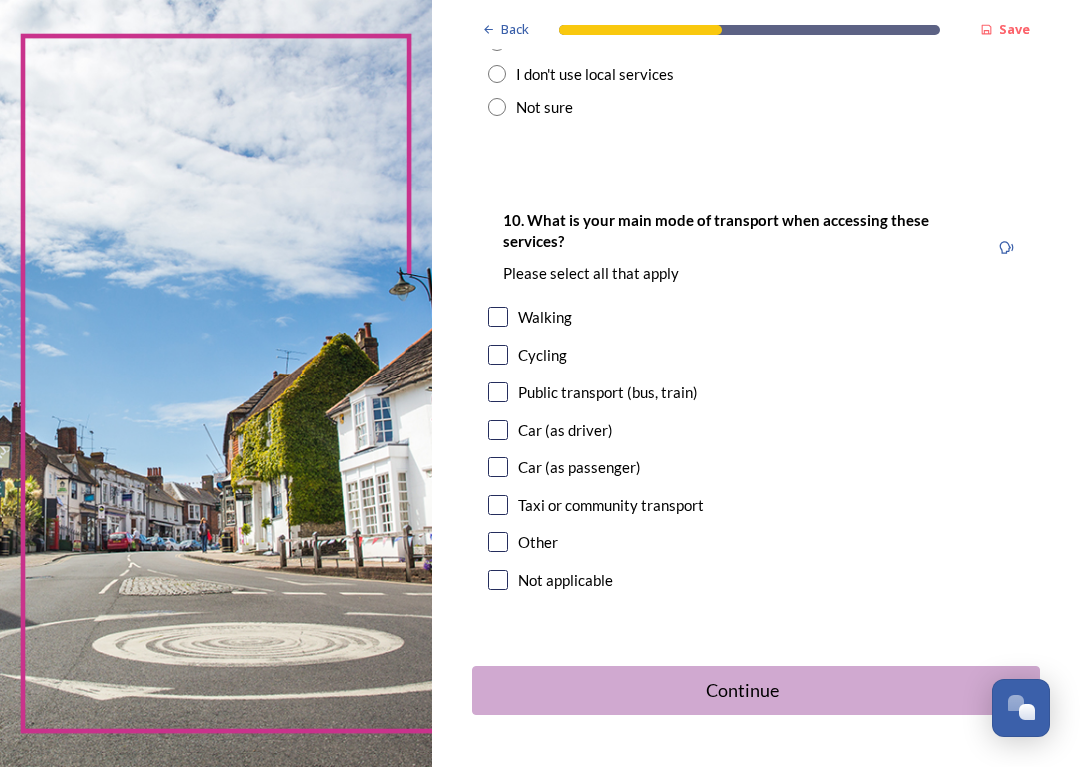 scroll, scrollTop: 1965, scrollLeft: 0, axis: vertical 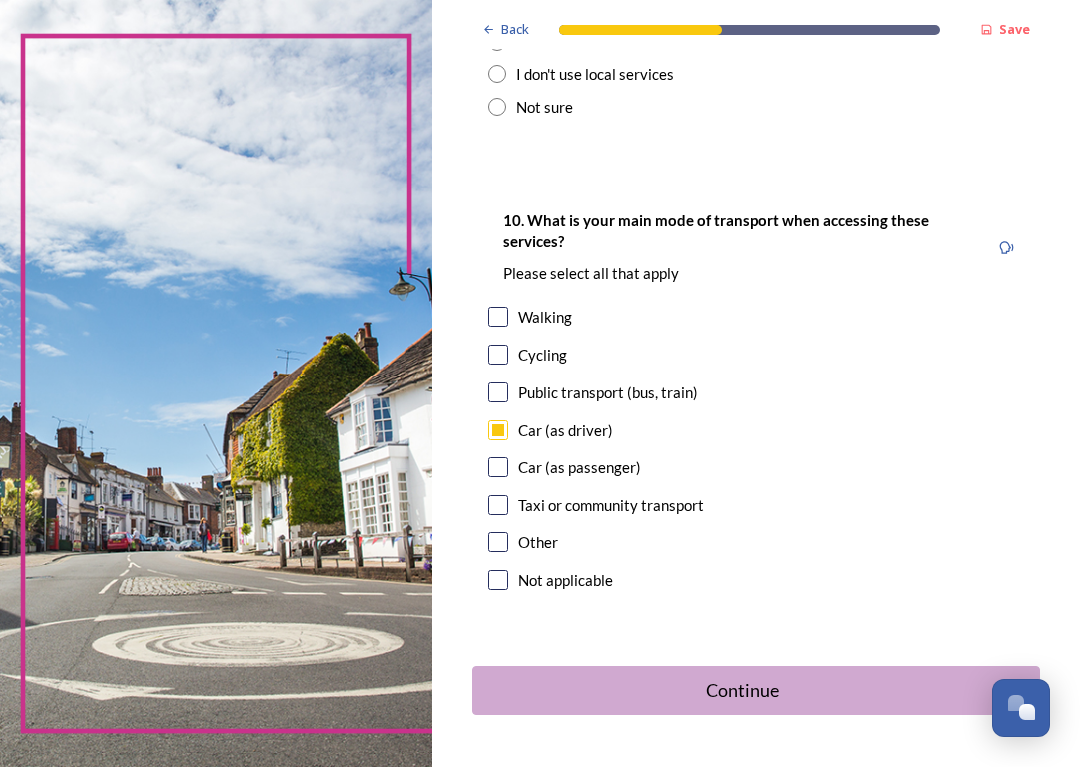 click at bounding box center (498, 467) 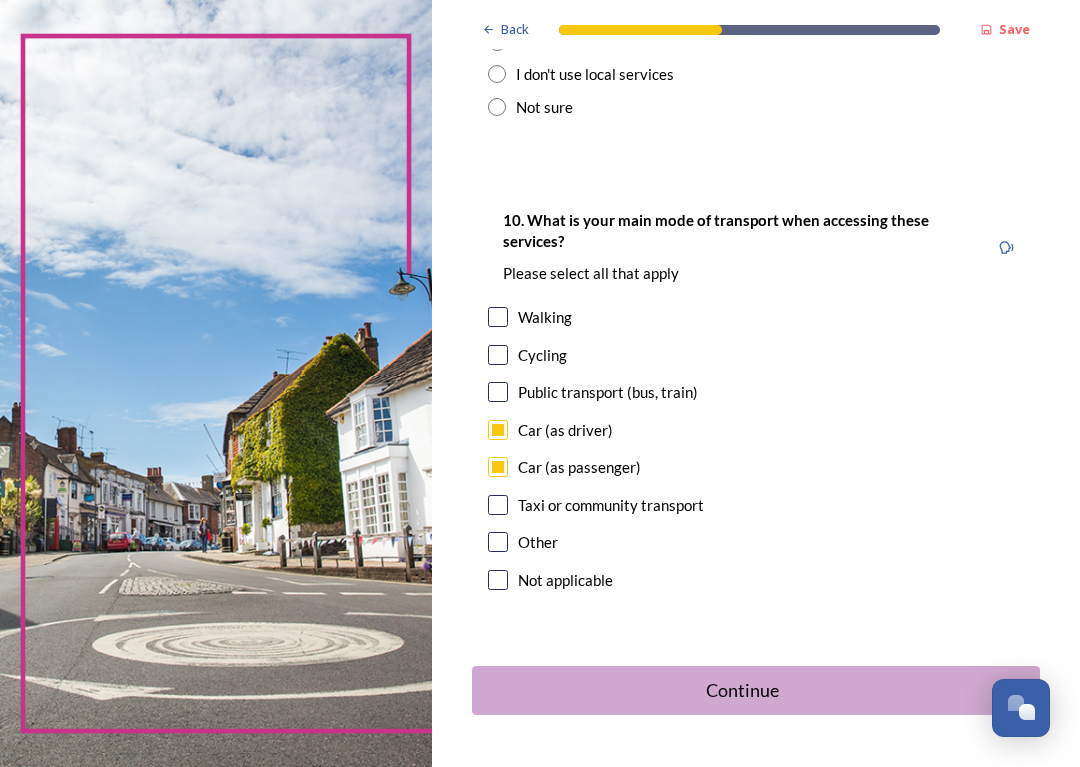 click on "Continue" at bounding box center [742, 690] 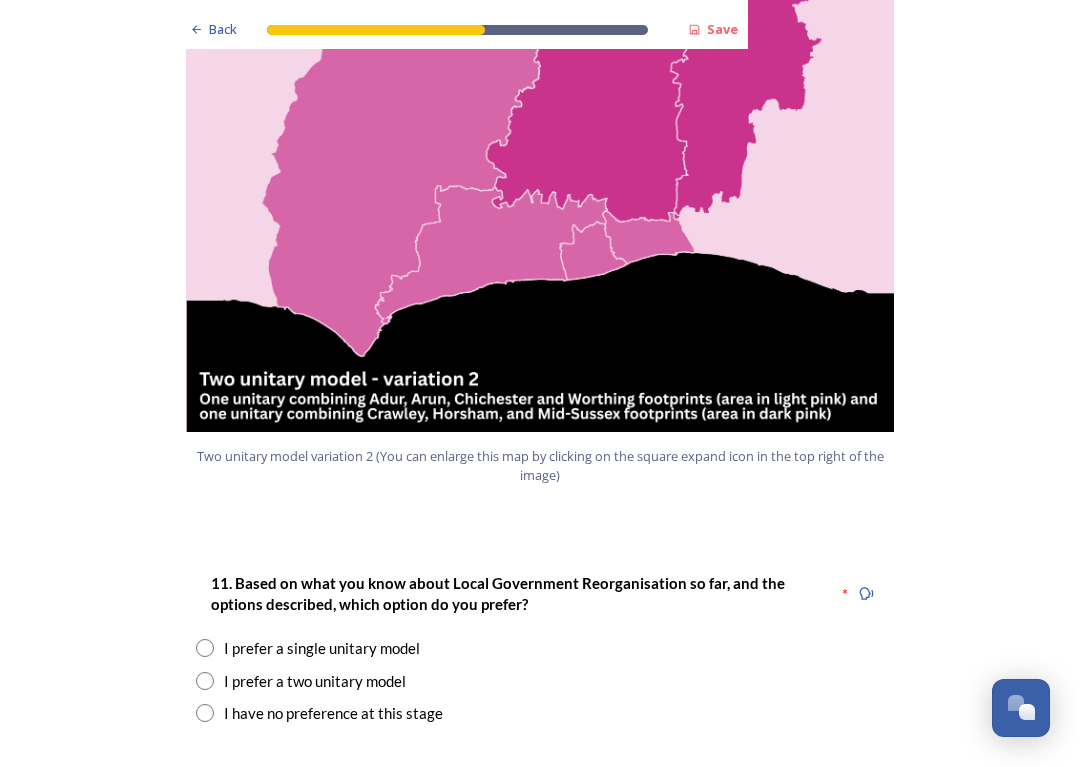 scroll, scrollTop: 2227, scrollLeft: 0, axis: vertical 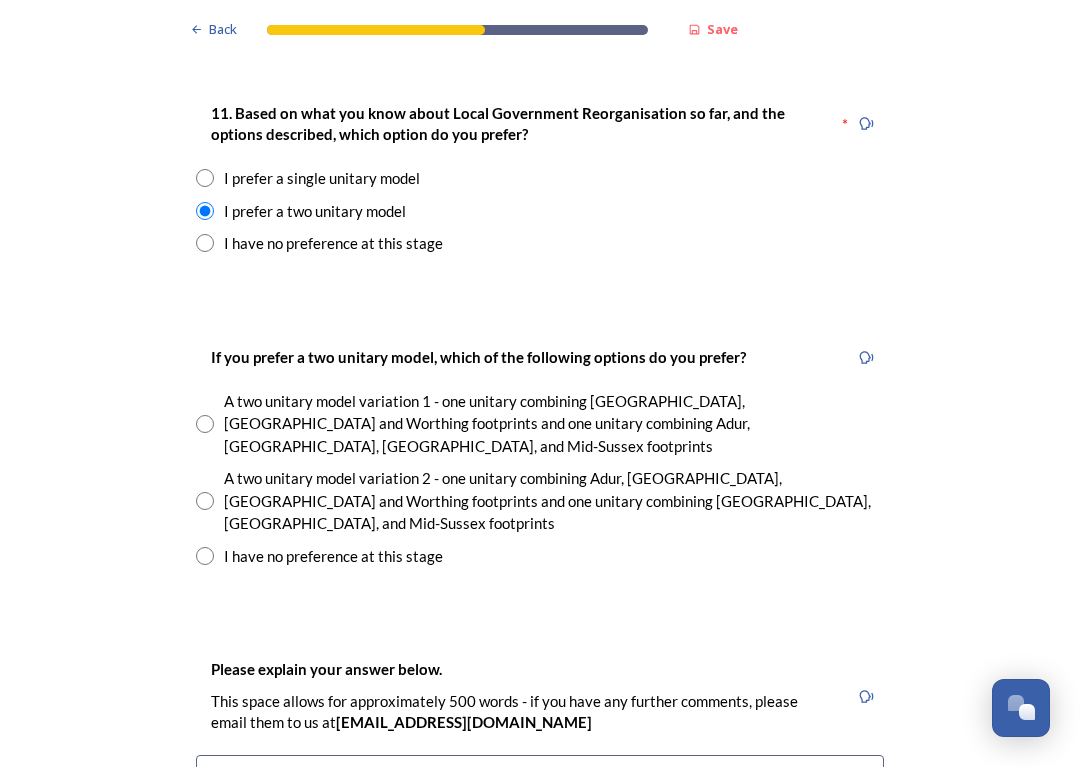 click on "A two unitary model variation 1 - one unitary combining [GEOGRAPHIC_DATA], [GEOGRAPHIC_DATA] and Worthing footprints and one unitary combining Adur, [GEOGRAPHIC_DATA], [GEOGRAPHIC_DATA], and Mid-Sussex footprints" at bounding box center [554, 424] 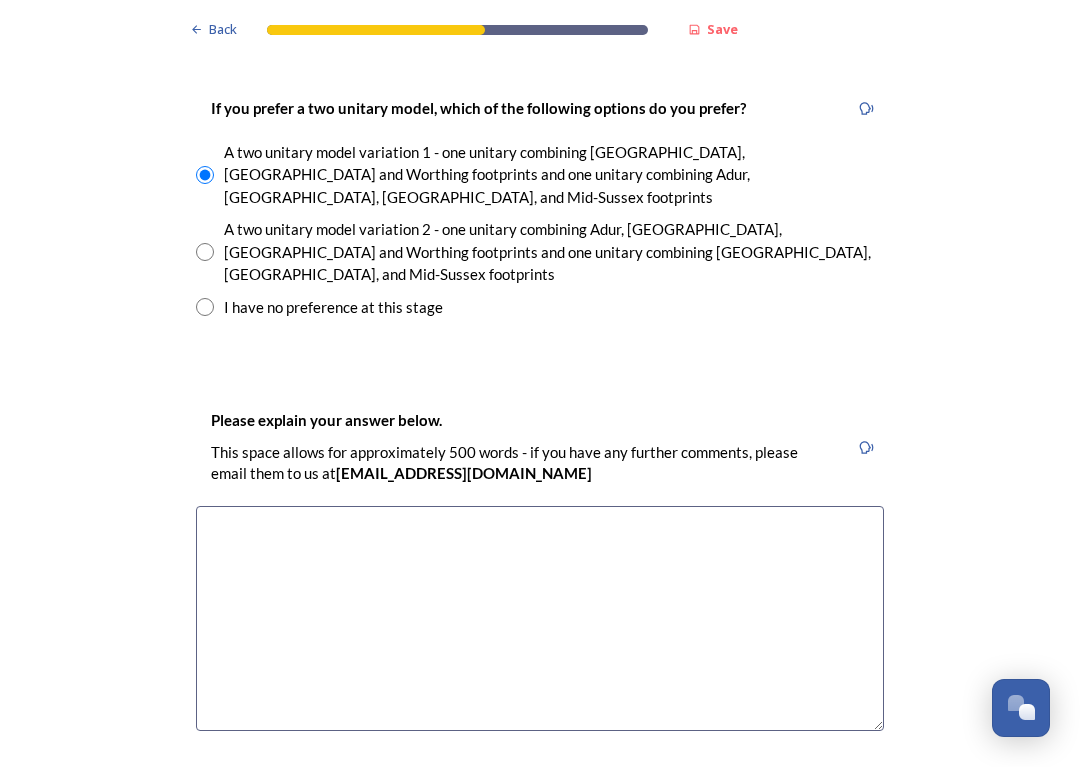 scroll, scrollTop: 2946, scrollLeft: 0, axis: vertical 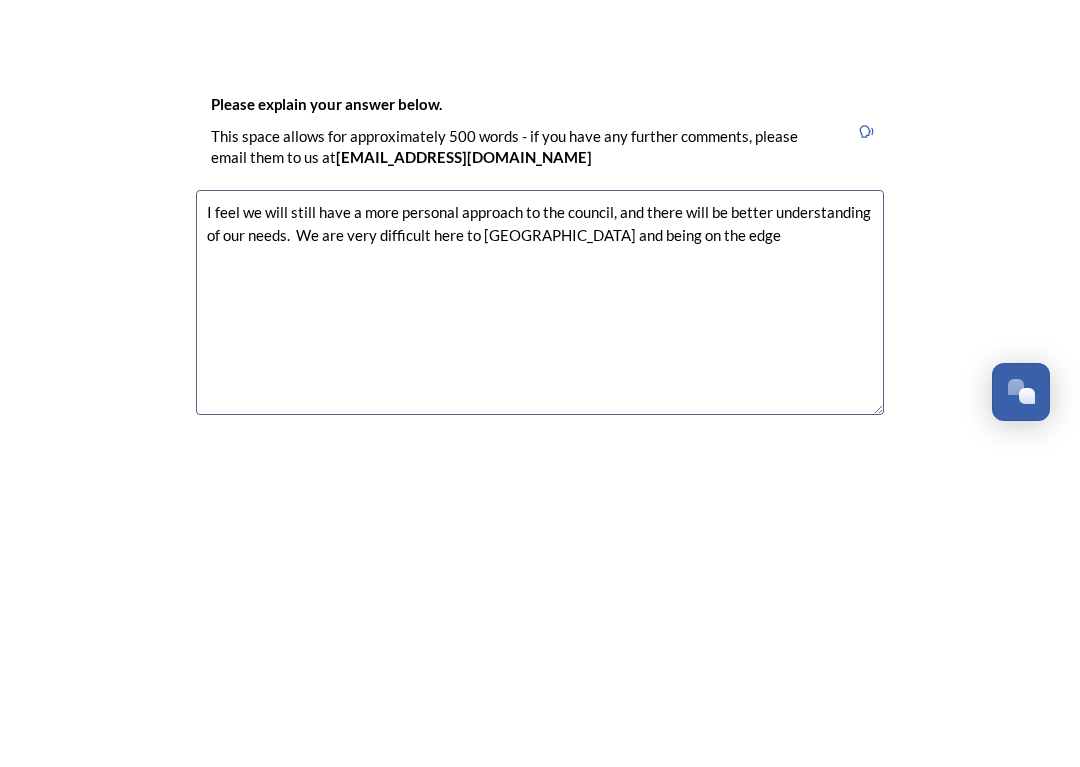 click on "I feel we will still have a more personal approach to the council, and there will be better understanding of our needs.  We are very difficult here to [GEOGRAPHIC_DATA] and being on the edge" at bounding box center [540, 618] 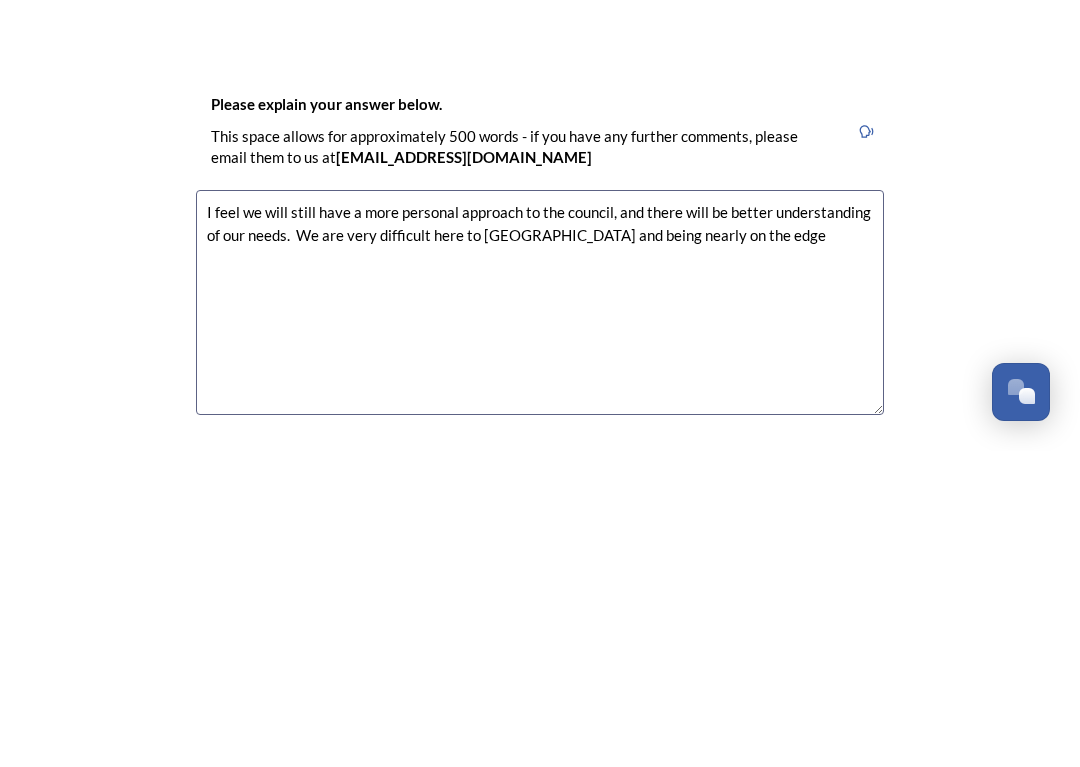 click on "I feel we will still have a more personal approach to the council, and there will be better understanding of our needs.  We are very difficult here to [GEOGRAPHIC_DATA] and being nearly on the edge" at bounding box center (540, 618) 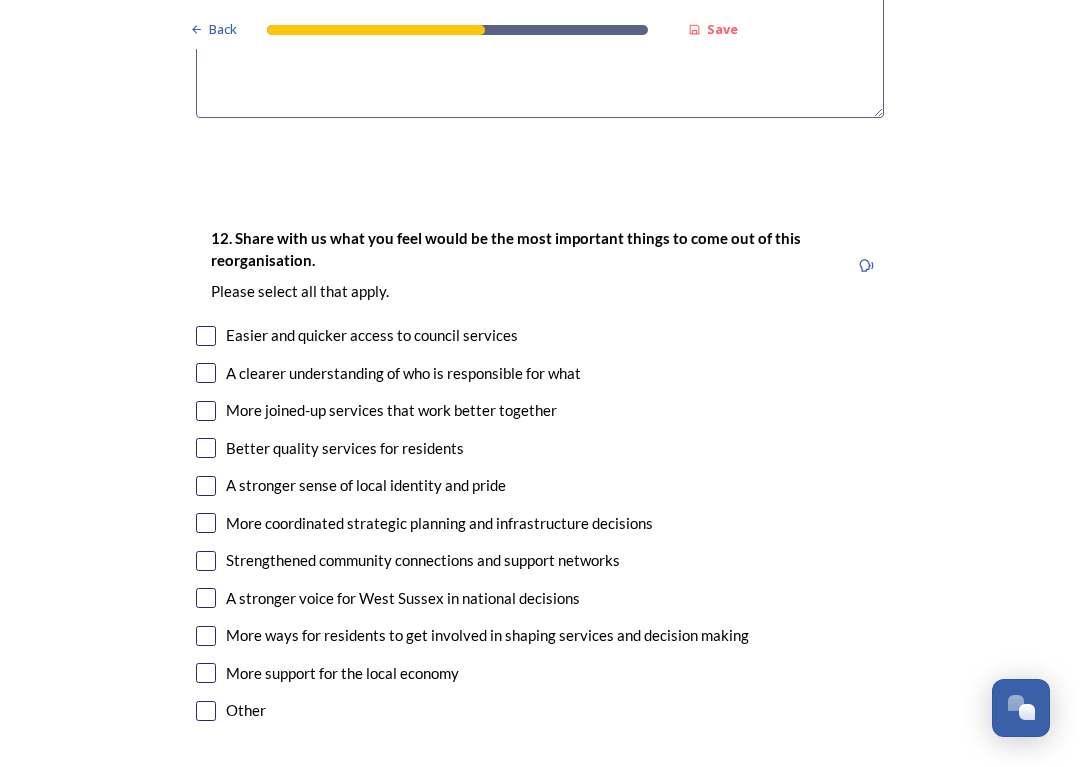 scroll, scrollTop: 3560, scrollLeft: 0, axis: vertical 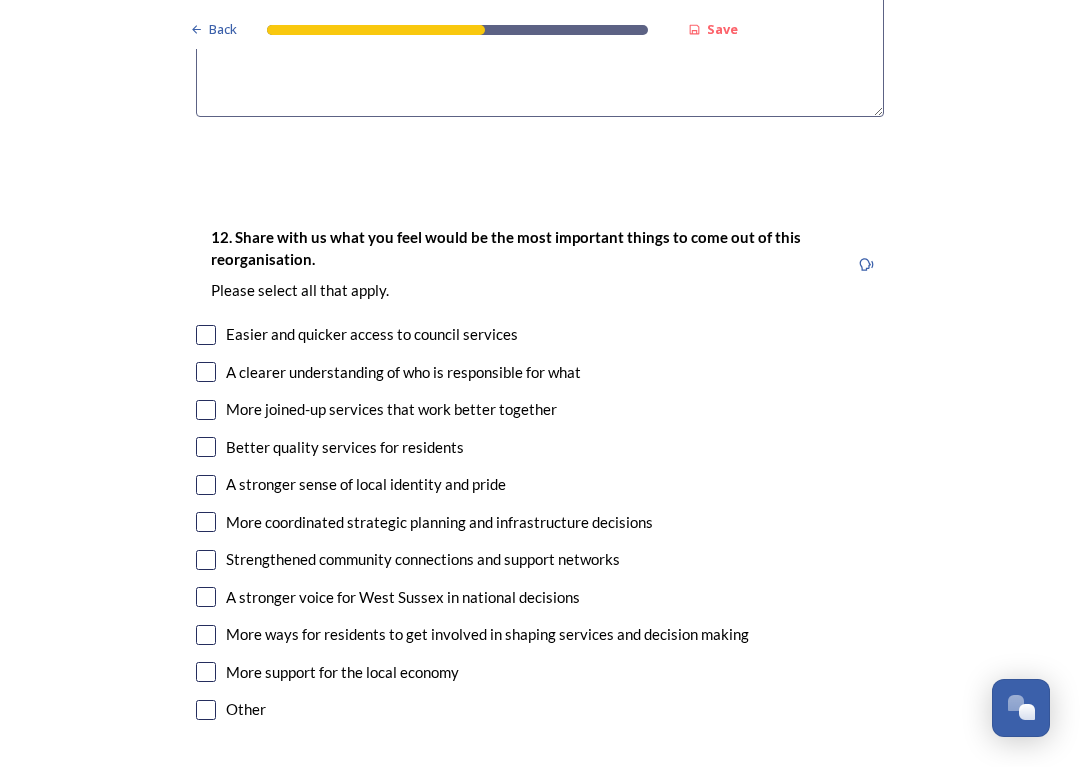 type on "I feel we will still have a more personal approach to the council, and there will be better understanding of our needs.  We are very difficult here to [GEOGRAPHIC_DATA] and being nearly on the edge of the West Sussex boarder we don’t want to be lost" 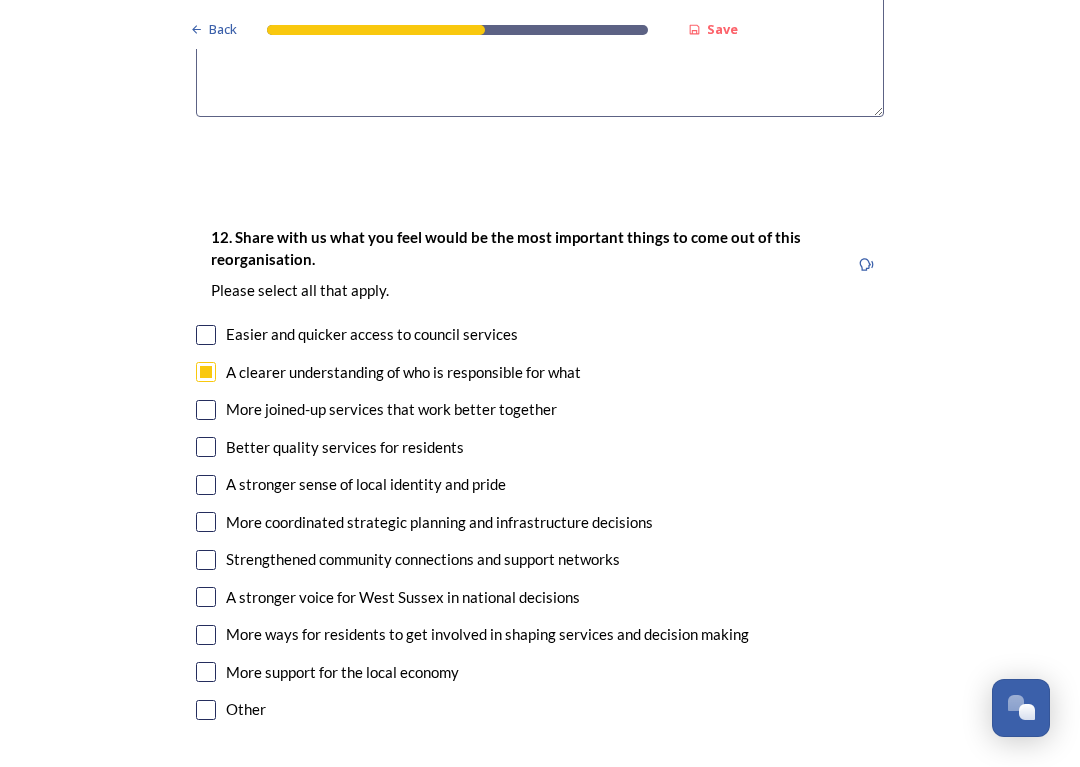 click at bounding box center (206, 447) 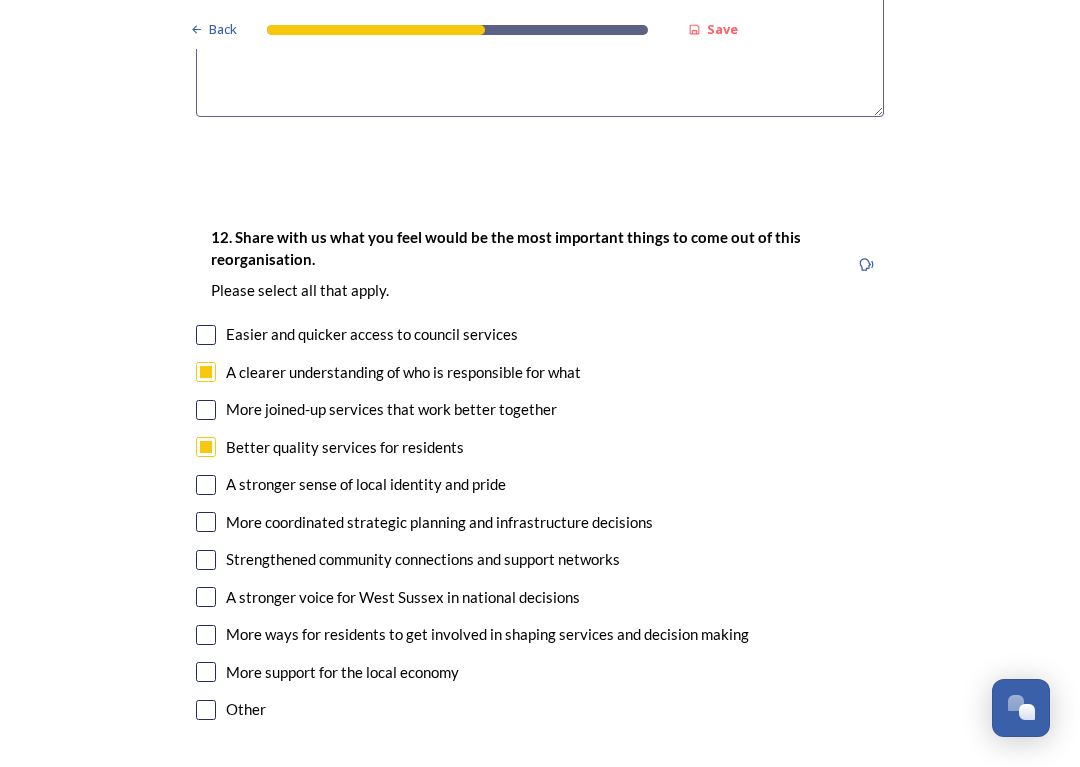 click at bounding box center (206, 410) 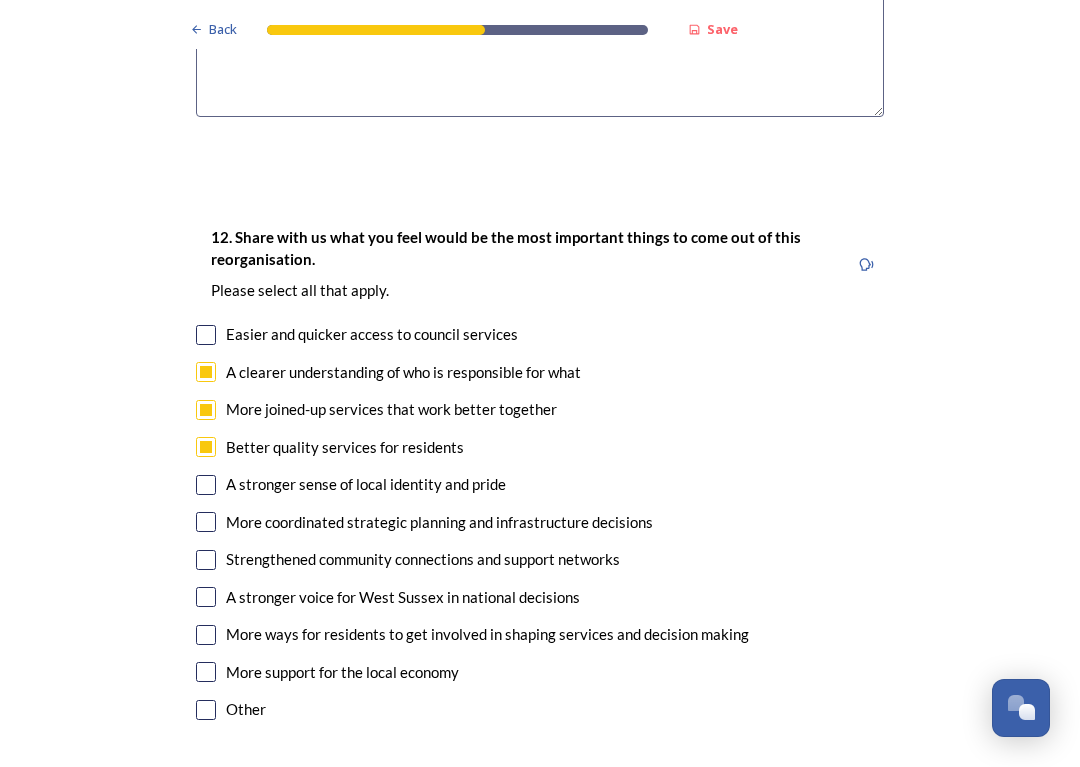 click at bounding box center [206, 522] 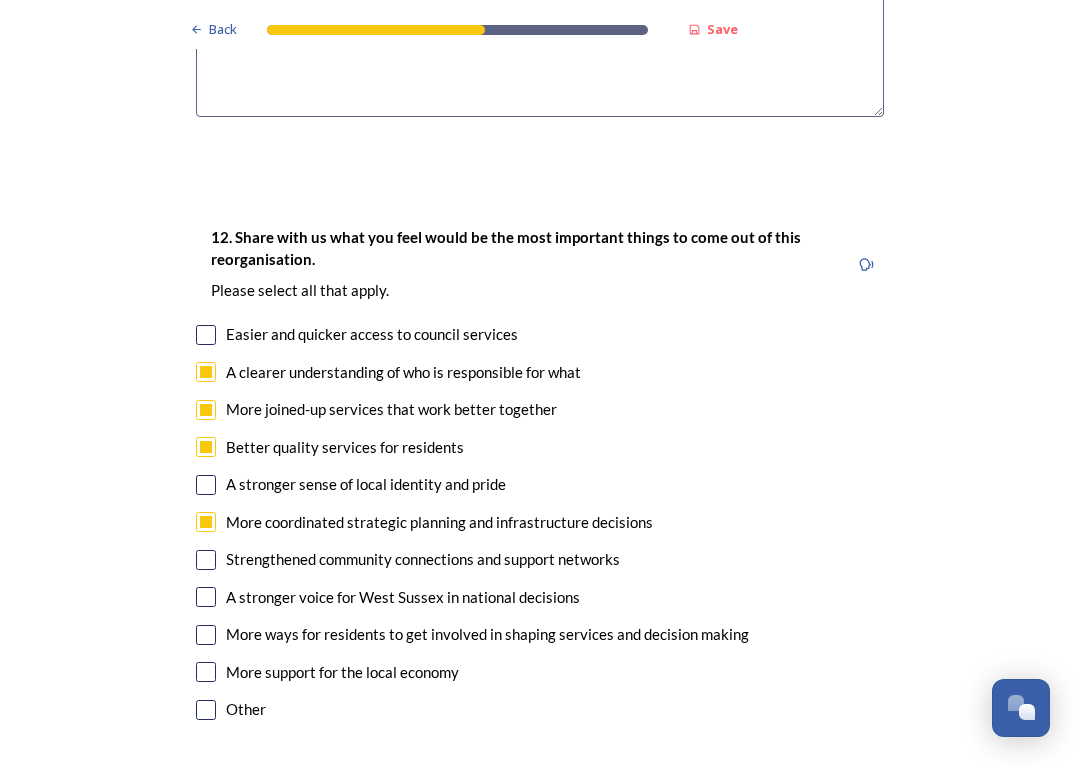click at bounding box center [206, 560] 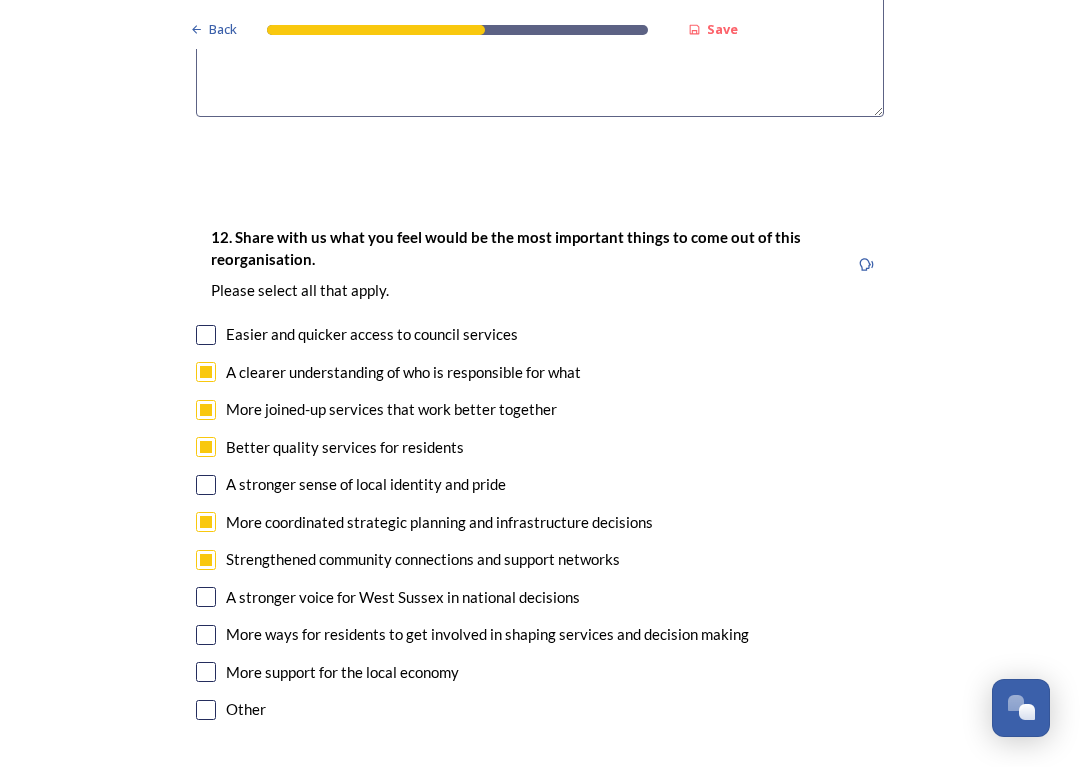 click at bounding box center [206, 335] 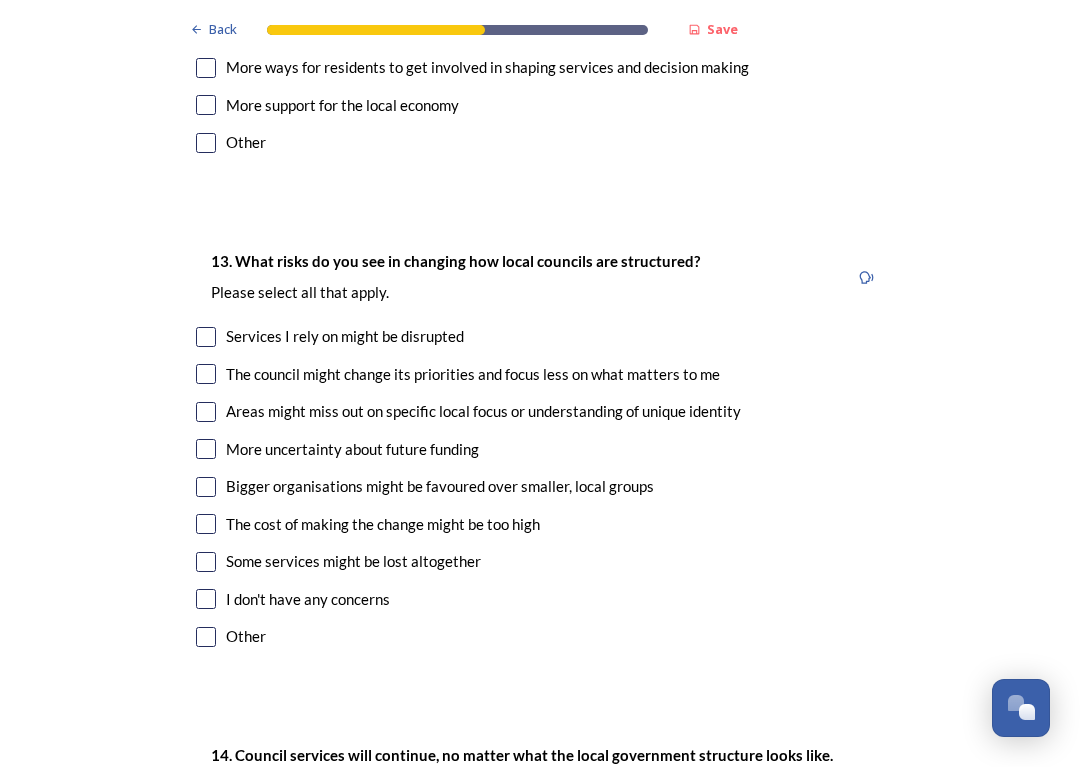 scroll, scrollTop: 4127, scrollLeft: 0, axis: vertical 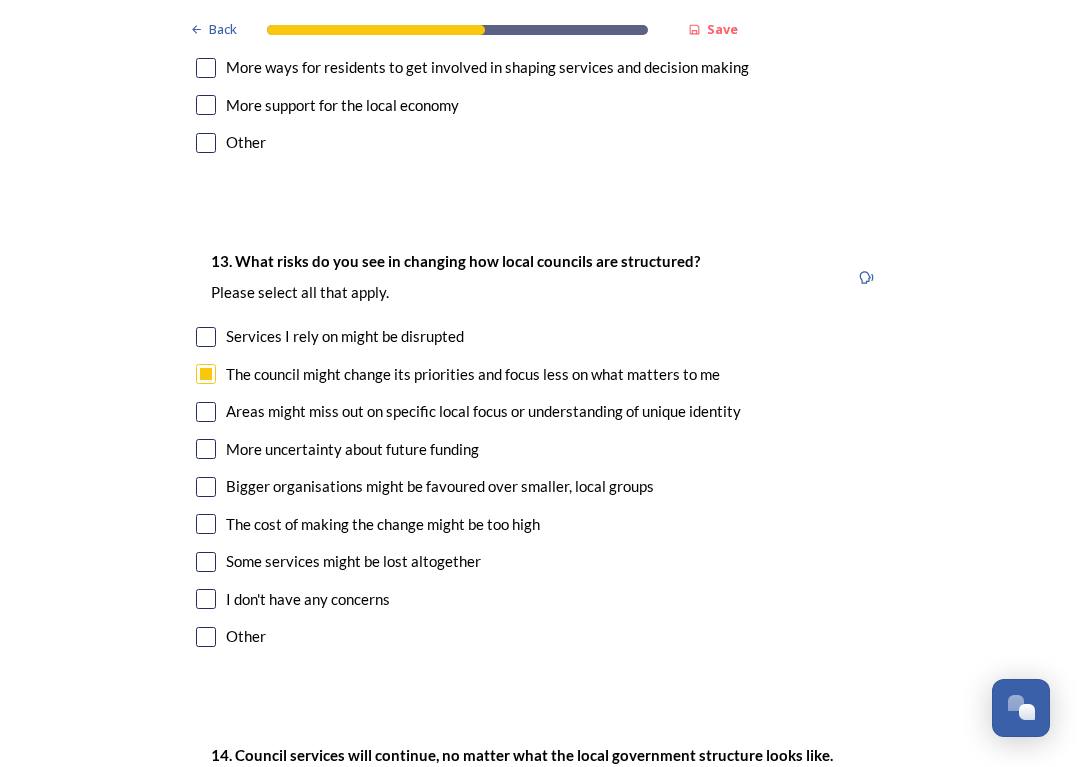 click at bounding box center (206, 412) 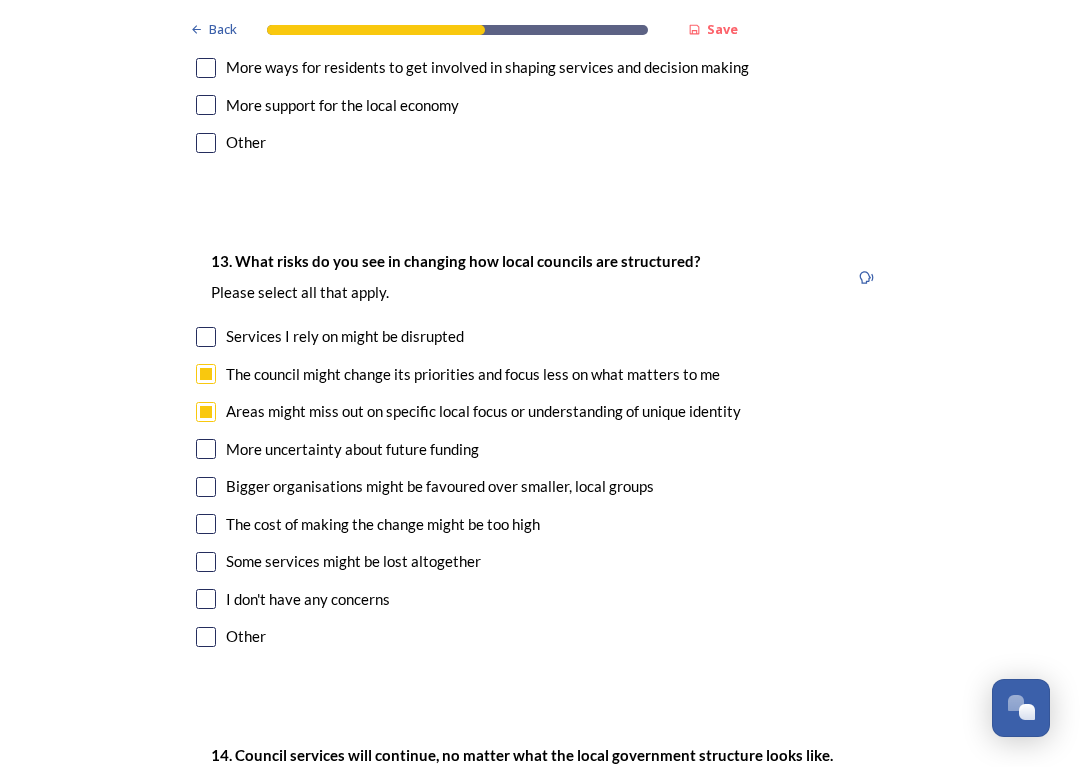 click at bounding box center [206, 487] 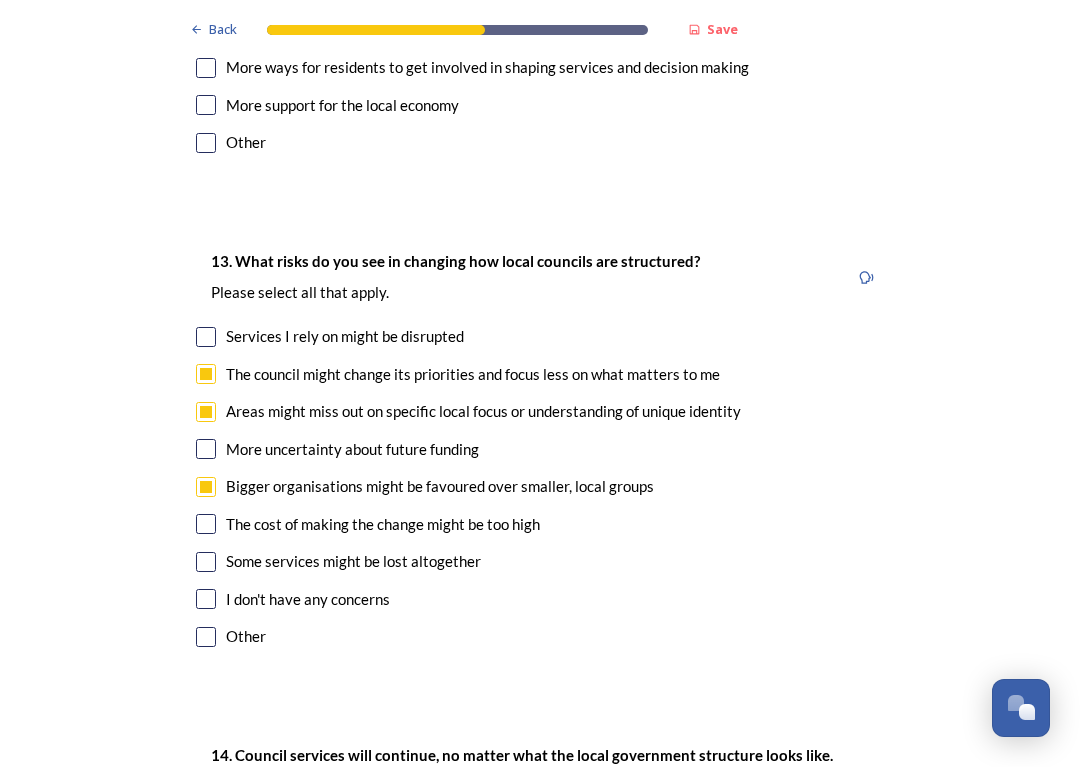 click at bounding box center (206, 562) 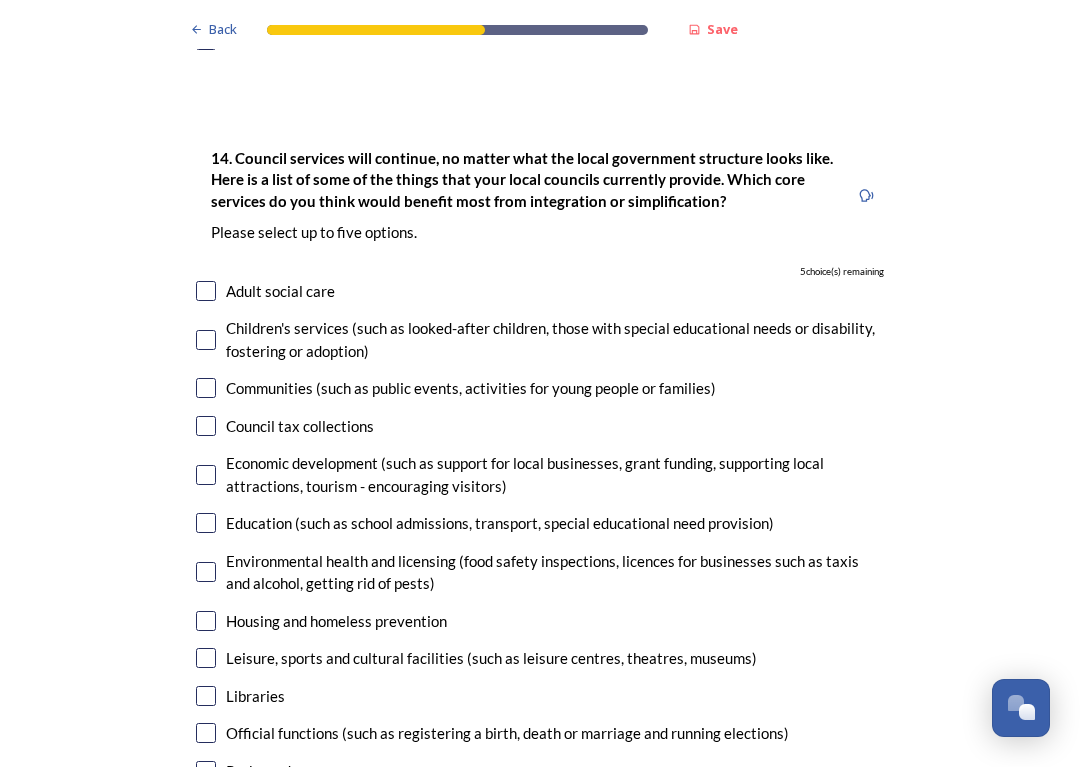 click at bounding box center (206, 426) 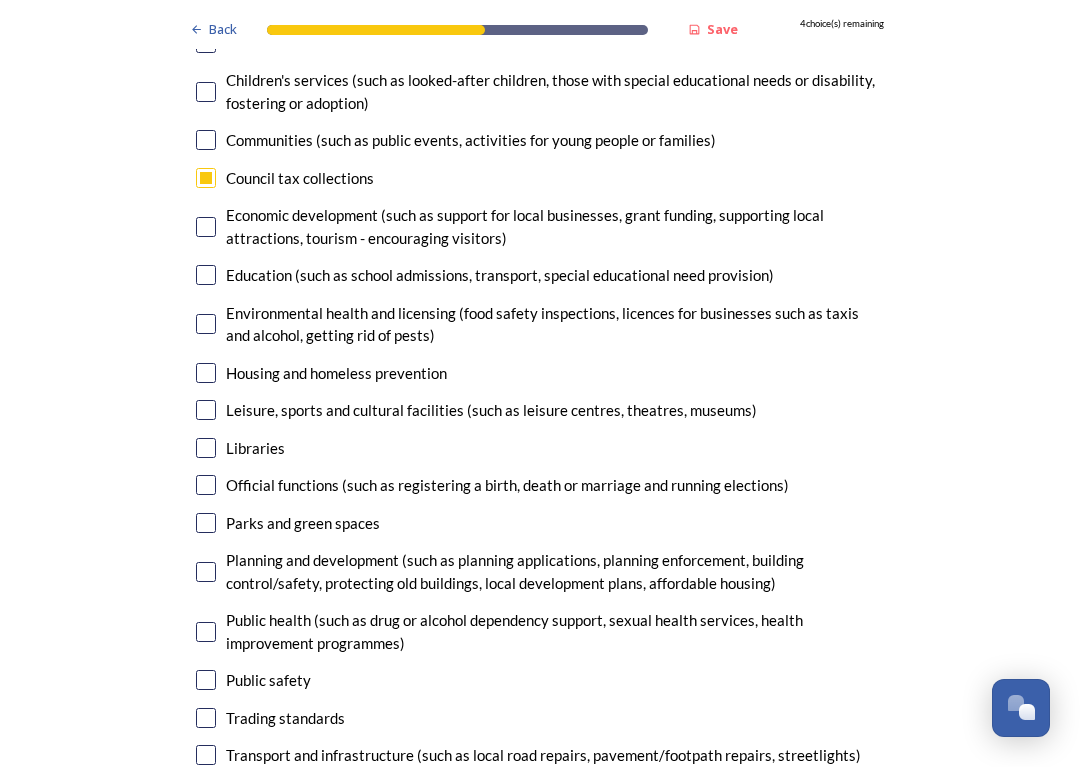scroll, scrollTop: 4972, scrollLeft: 0, axis: vertical 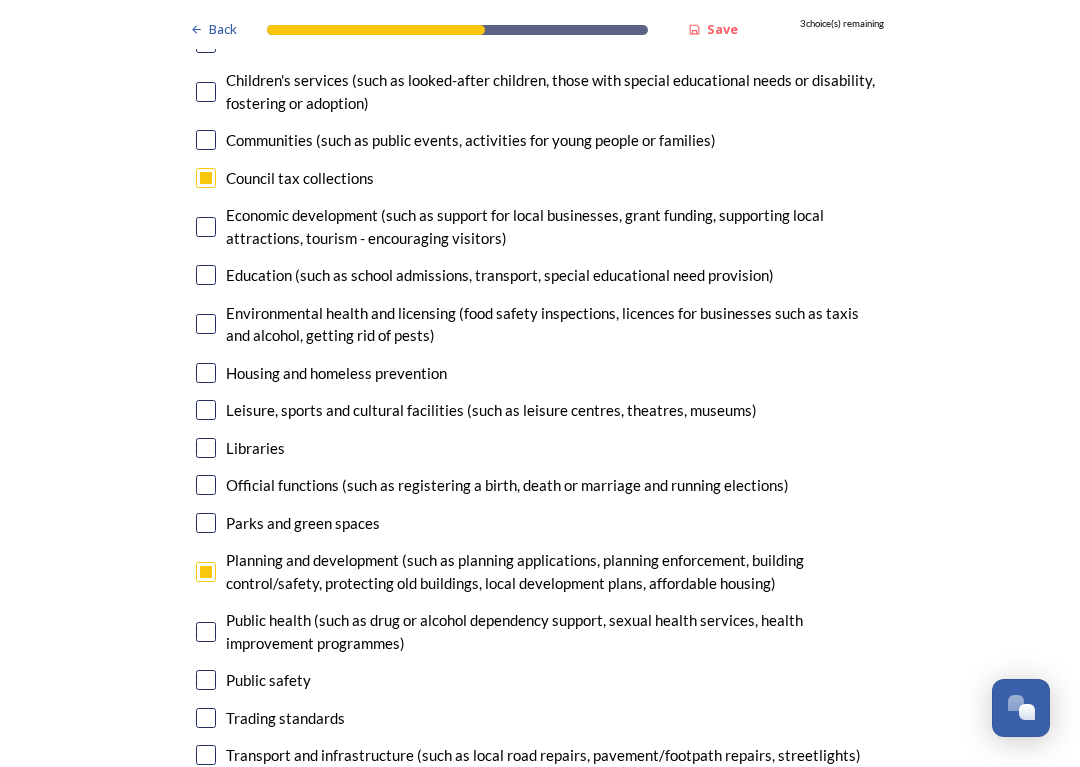 click on "Planning and development (such as planning applications, planning enforcement, building control/safety, protecting old buildings, local development plans, affordable housing)" at bounding box center [540, 571] 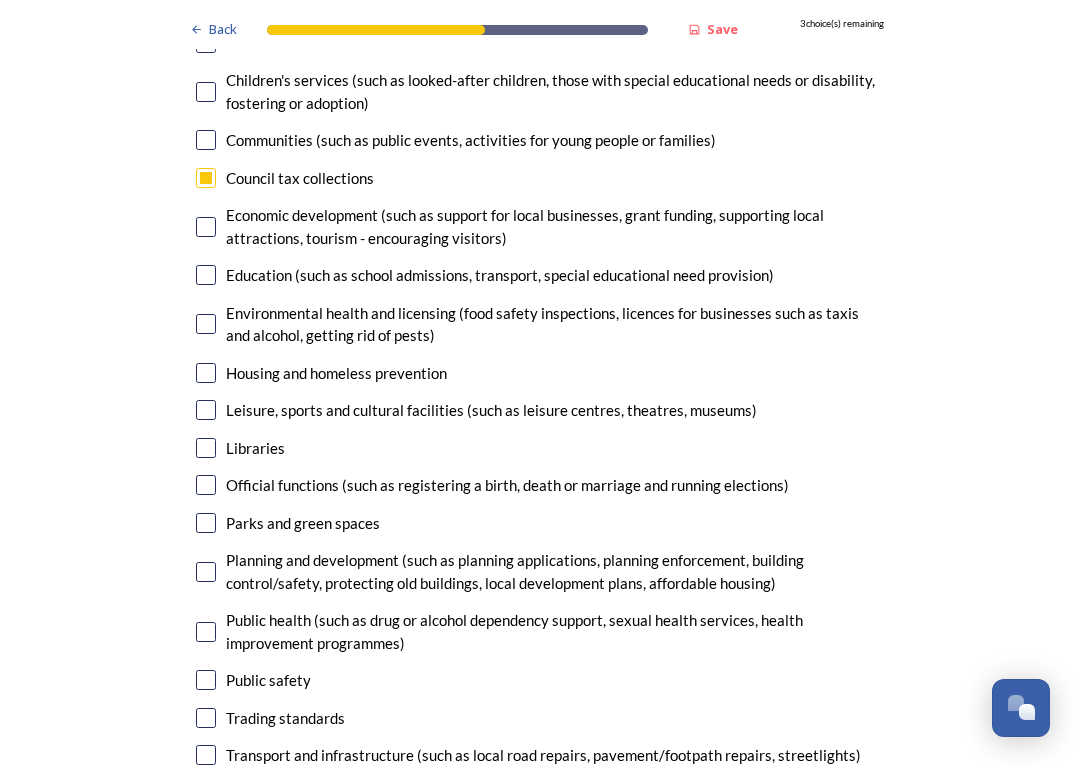 checkbox on "false" 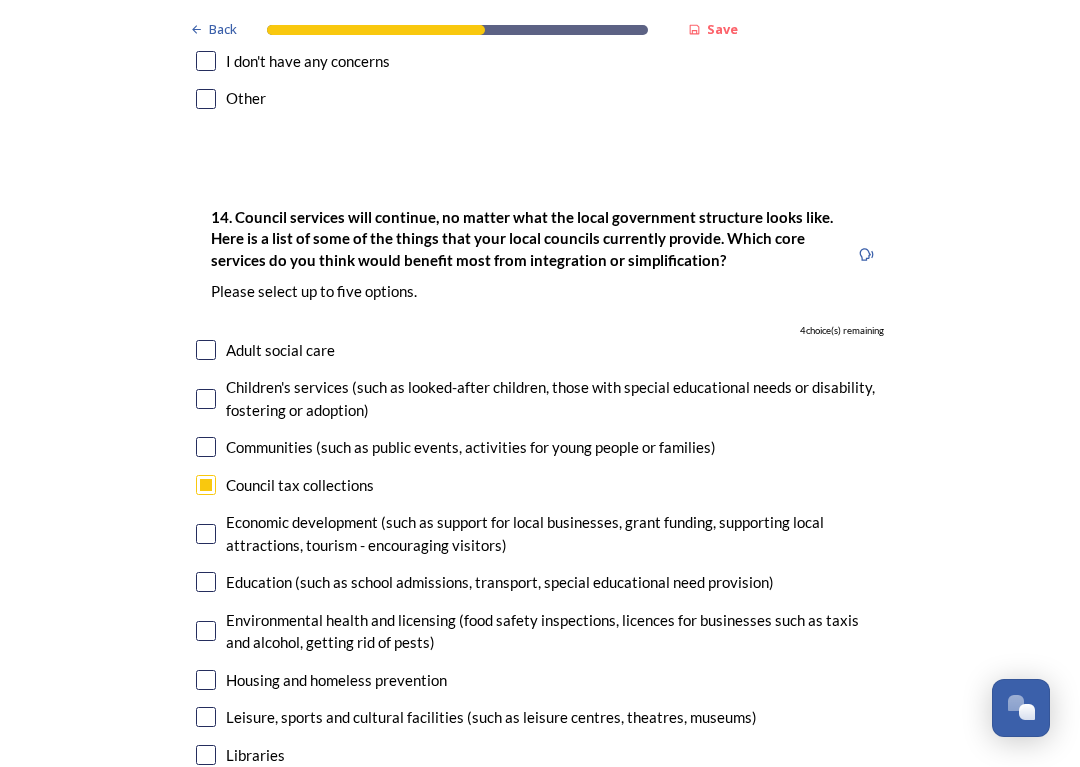 scroll, scrollTop: 4665, scrollLeft: 0, axis: vertical 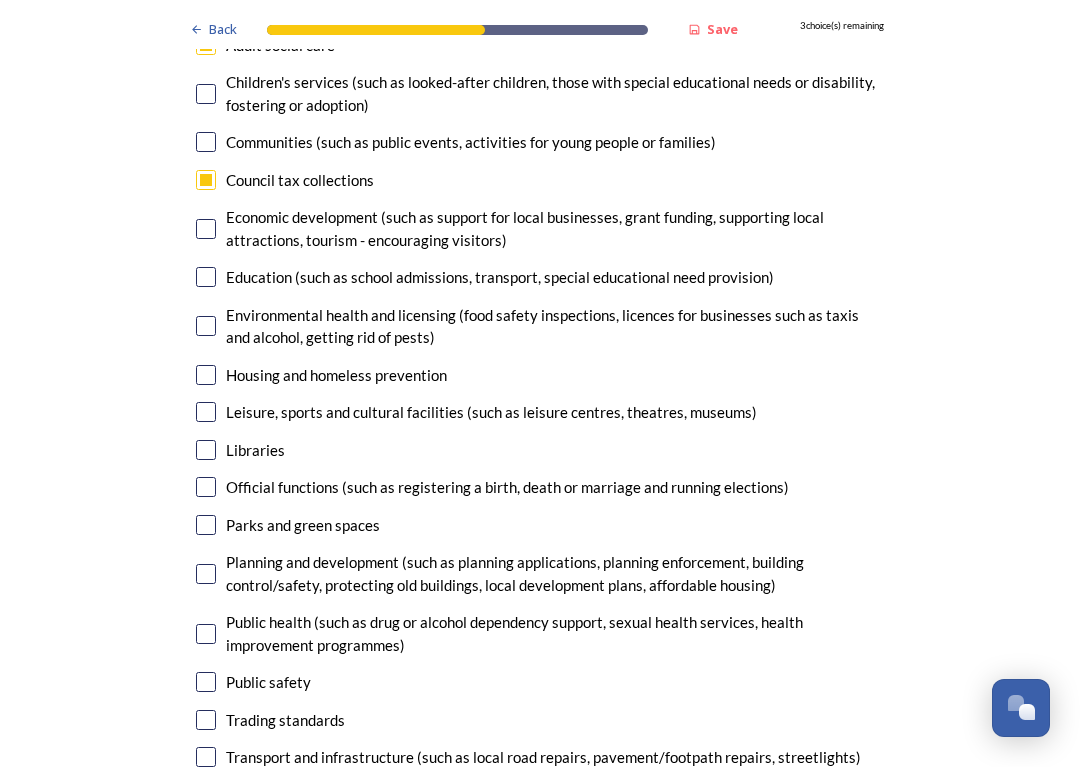 click at bounding box center [206, 634] 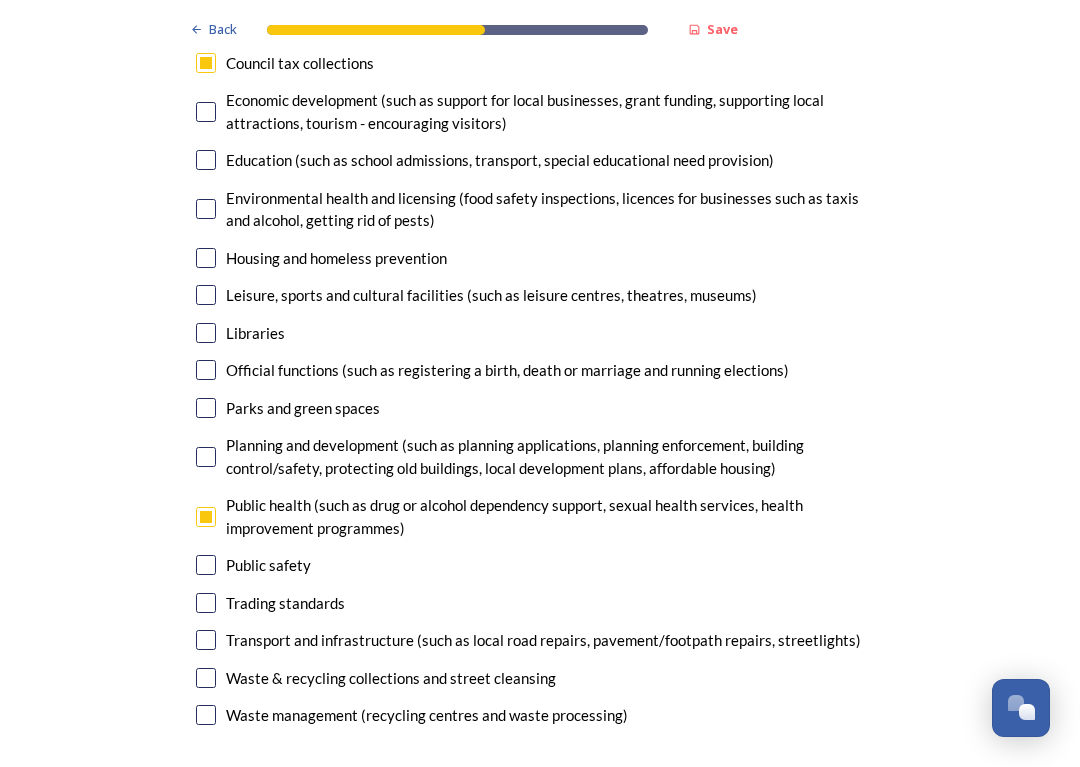 scroll, scrollTop: 5091, scrollLeft: 0, axis: vertical 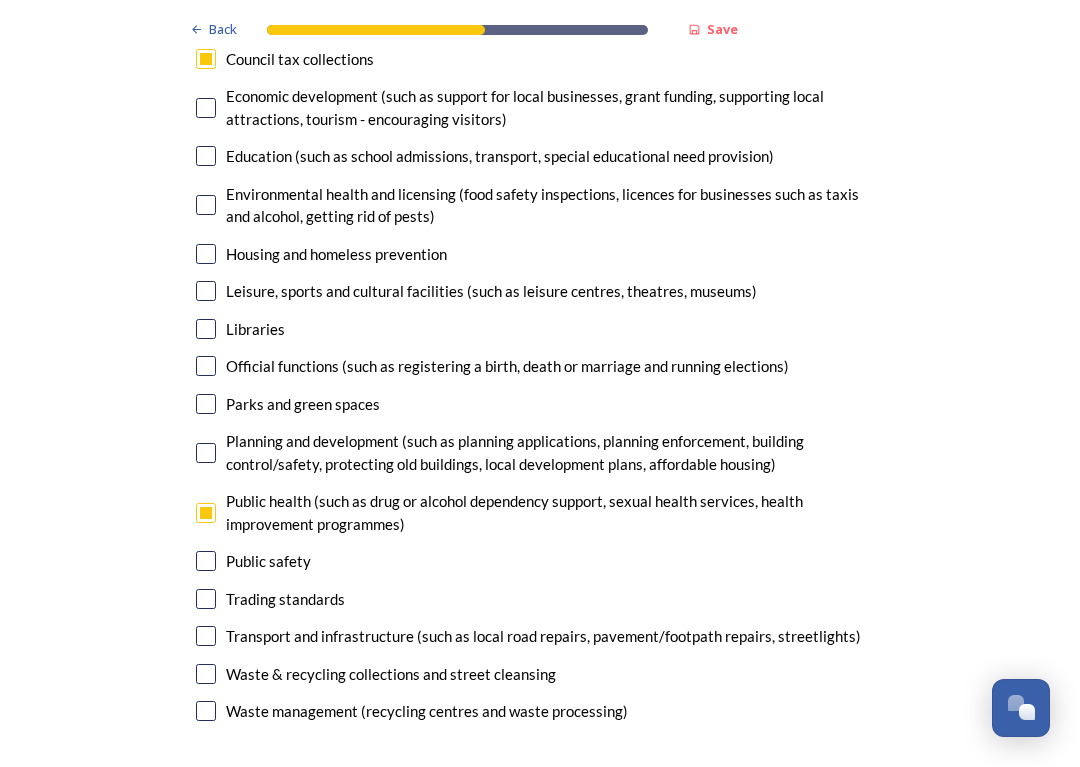 click at bounding box center (206, 636) 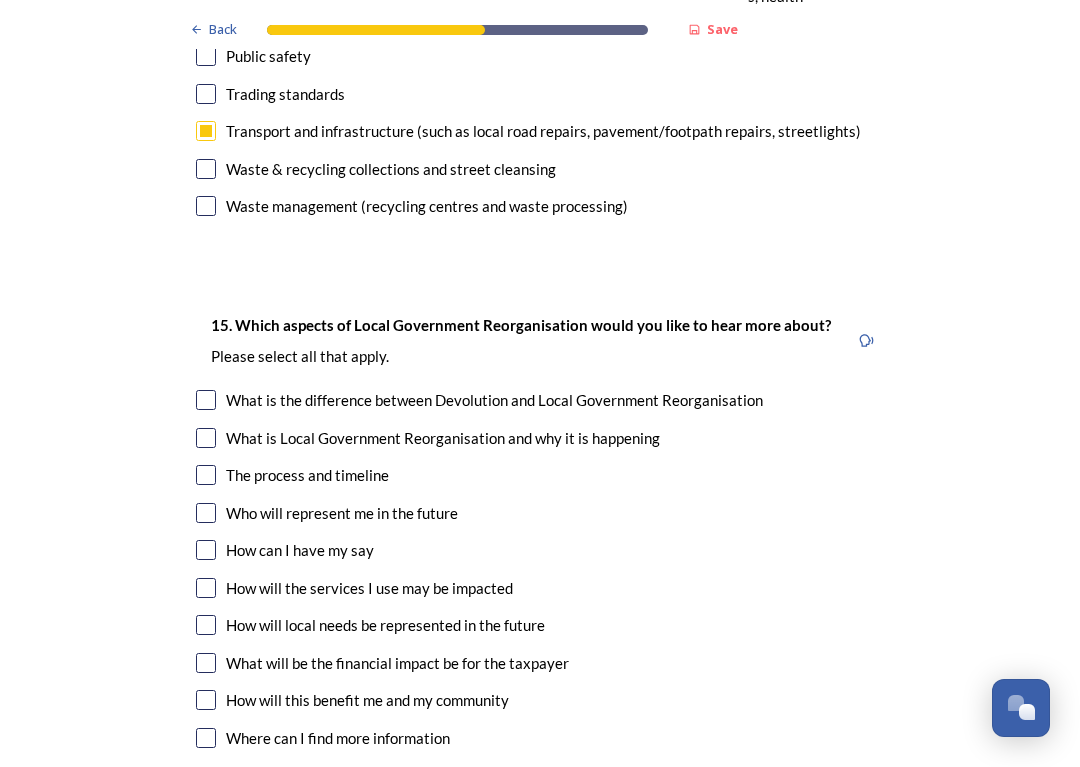 scroll, scrollTop: 5596, scrollLeft: 0, axis: vertical 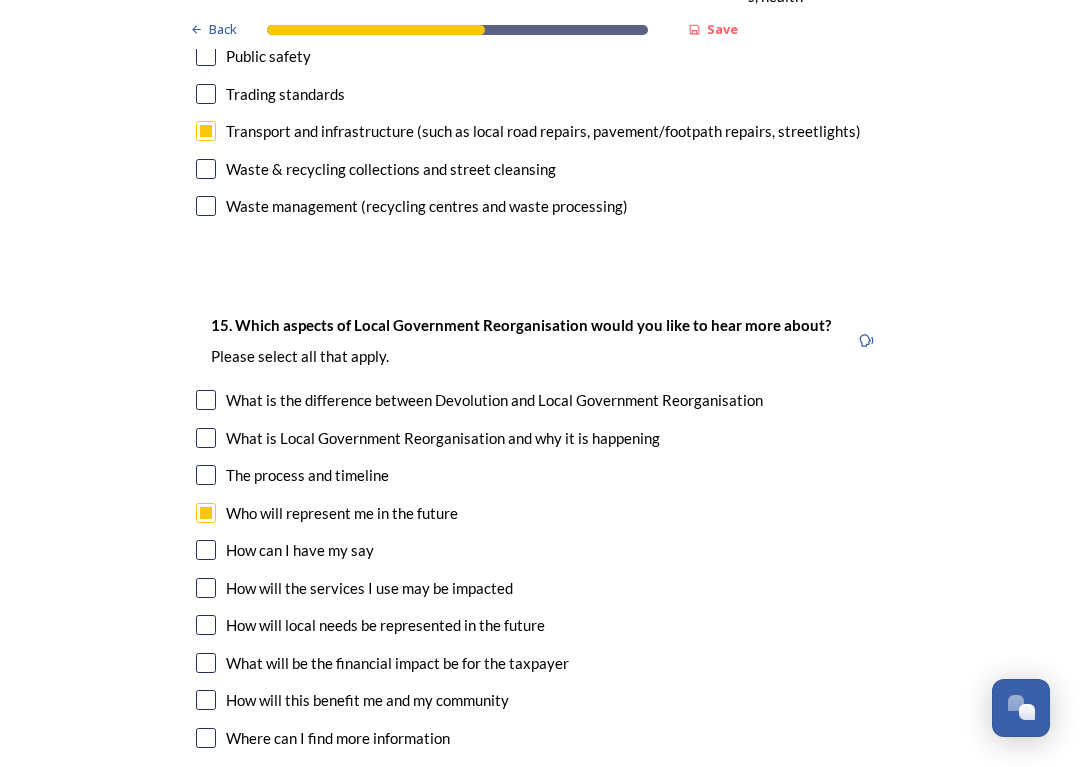 click at bounding box center (206, 588) 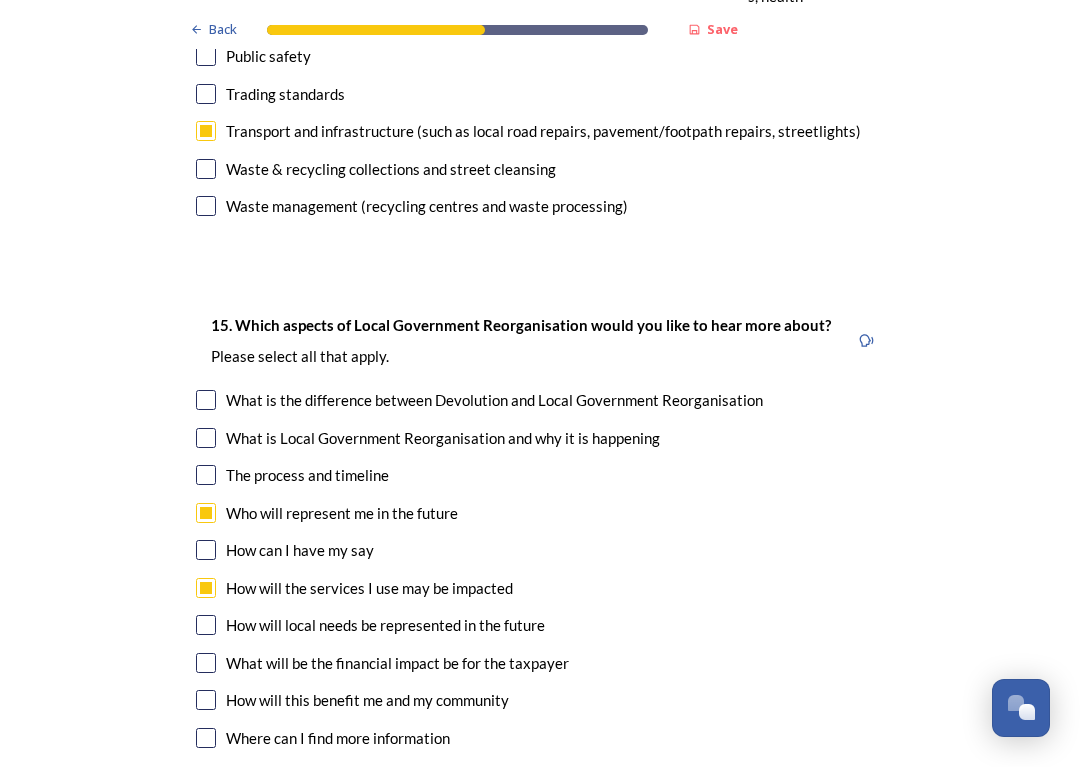 click at bounding box center [206, 625] 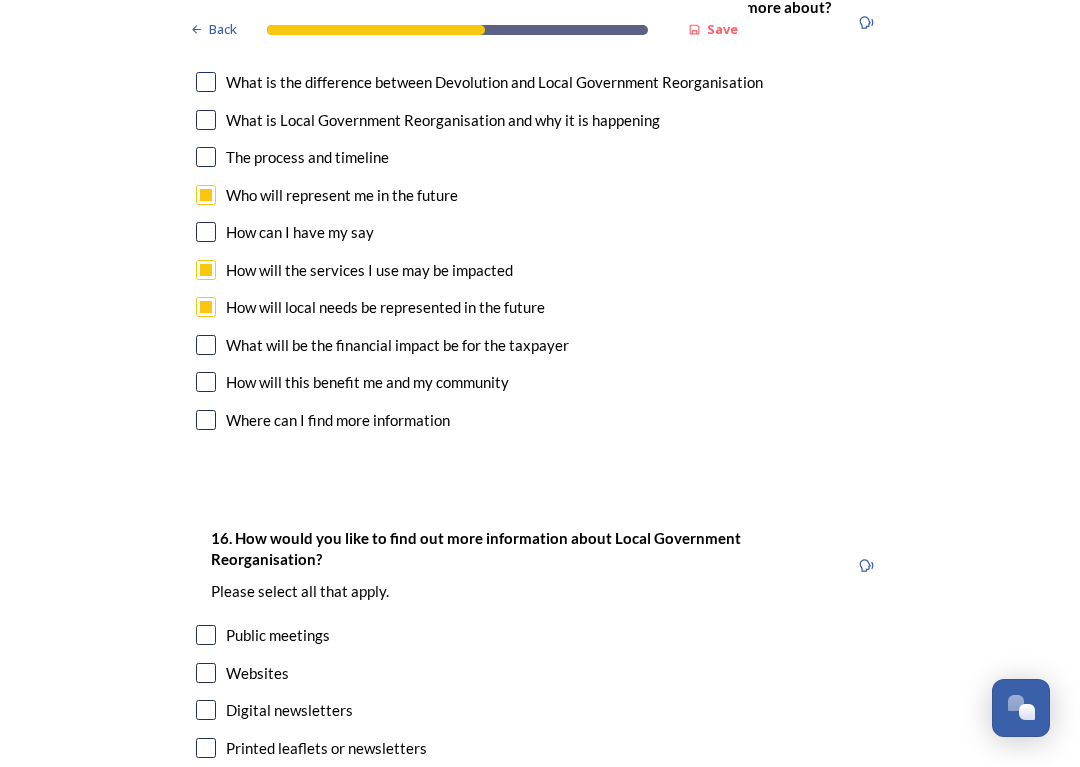 scroll, scrollTop: 5915, scrollLeft: 0, axis: vertical 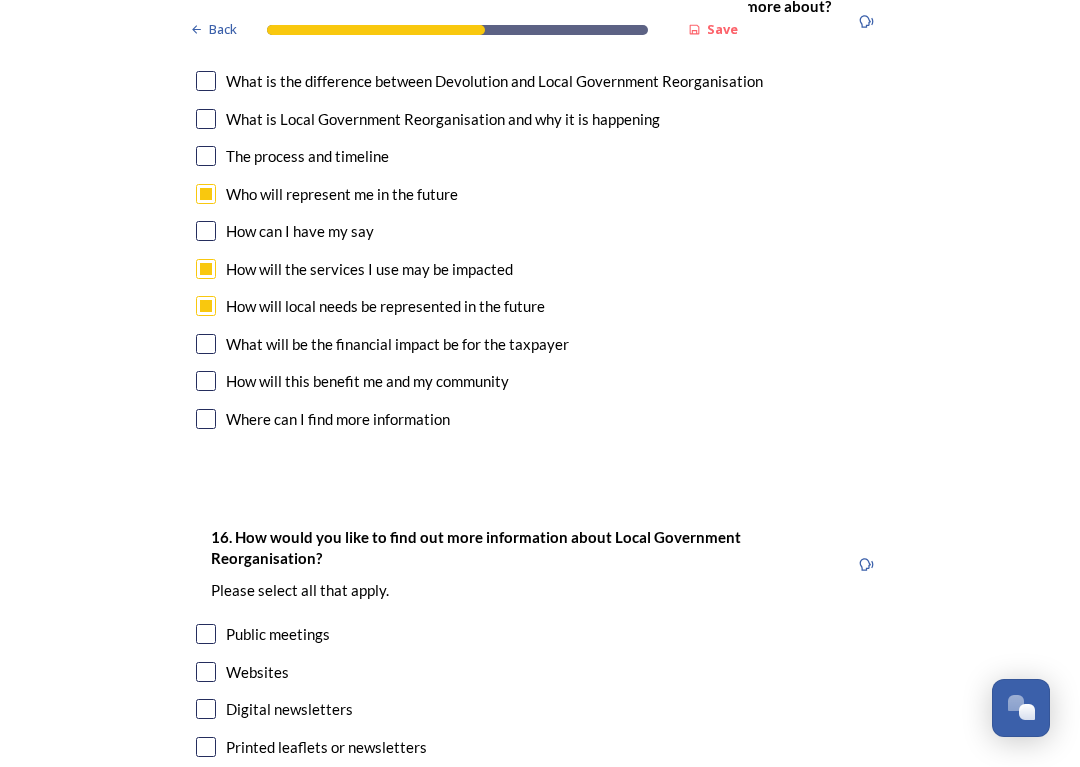 click at bounding box center [206, 784] 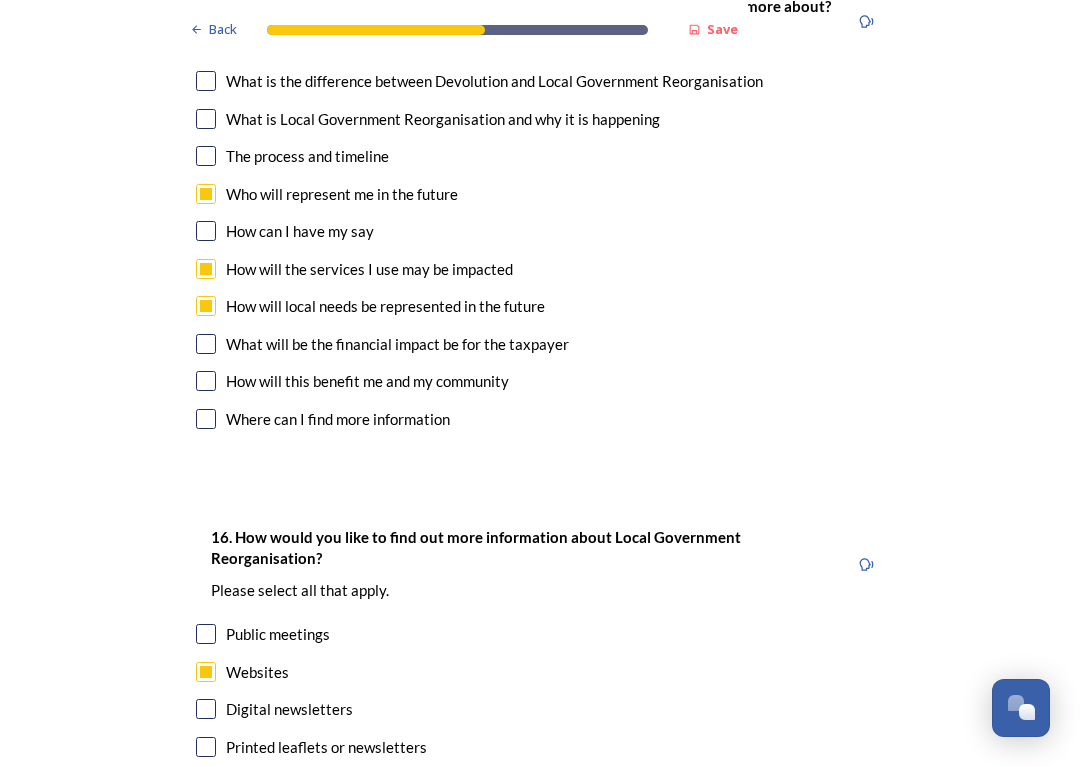click at bounding box center [206, 709] 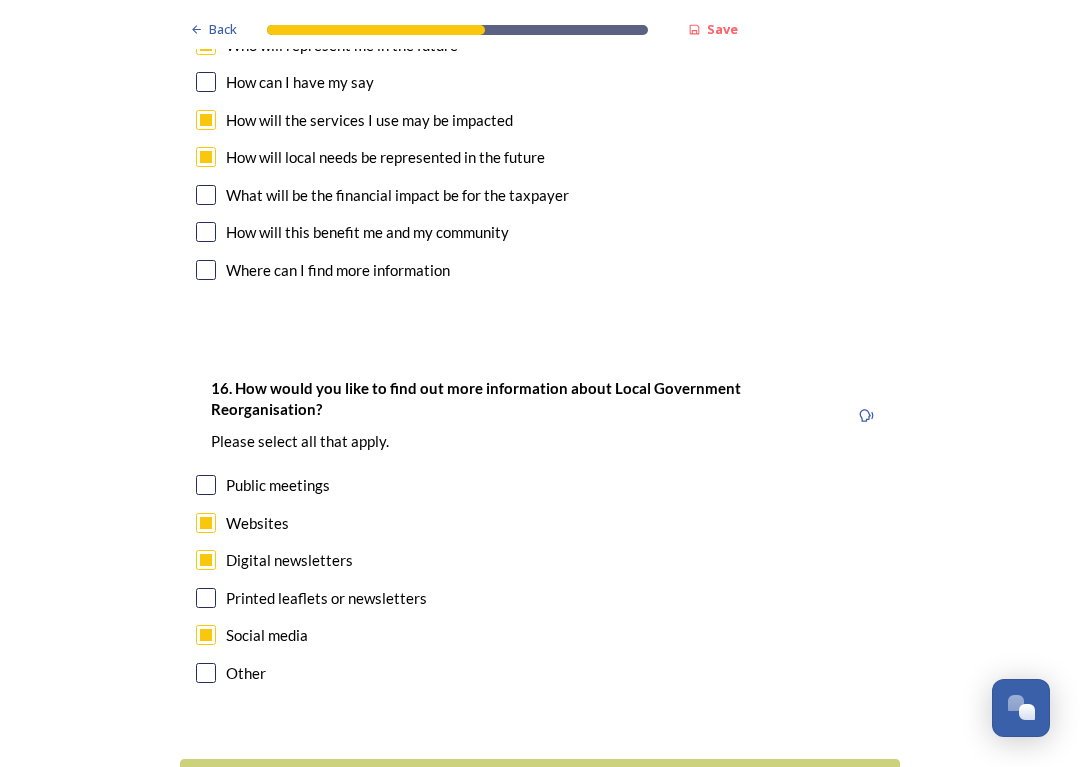 scroll, scrollTop: 6063, scrollLeft: 0, axis: vertical 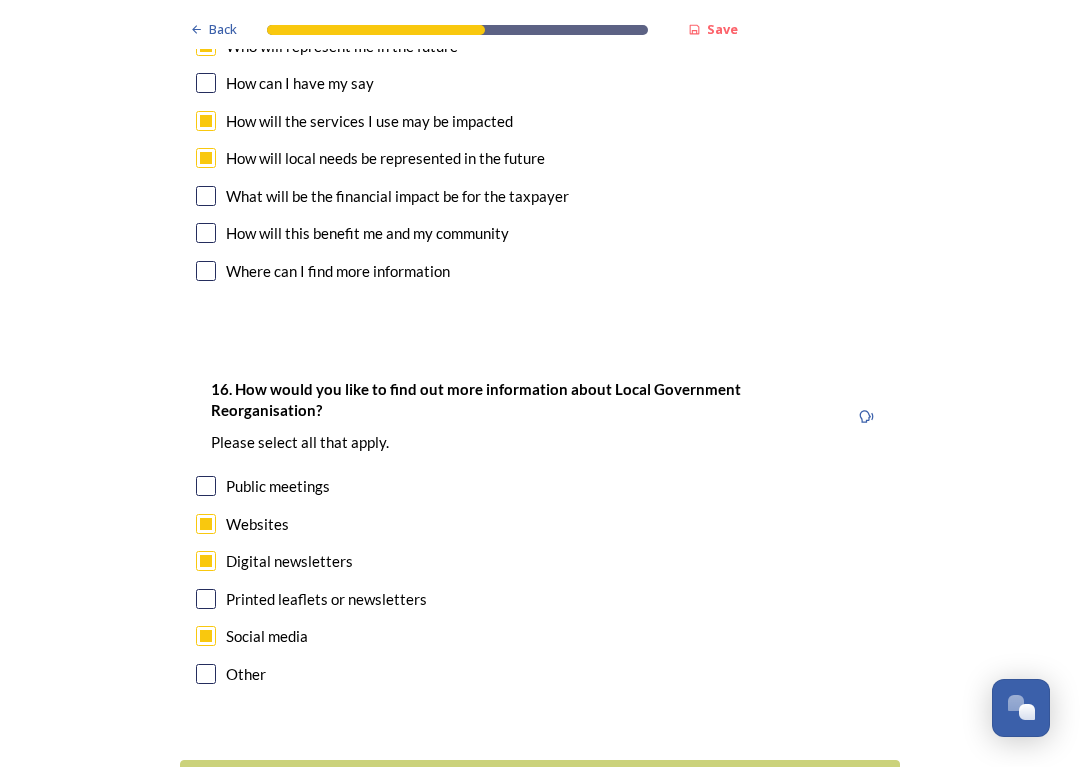 click on "Continue" at bounding box center [526, 784] 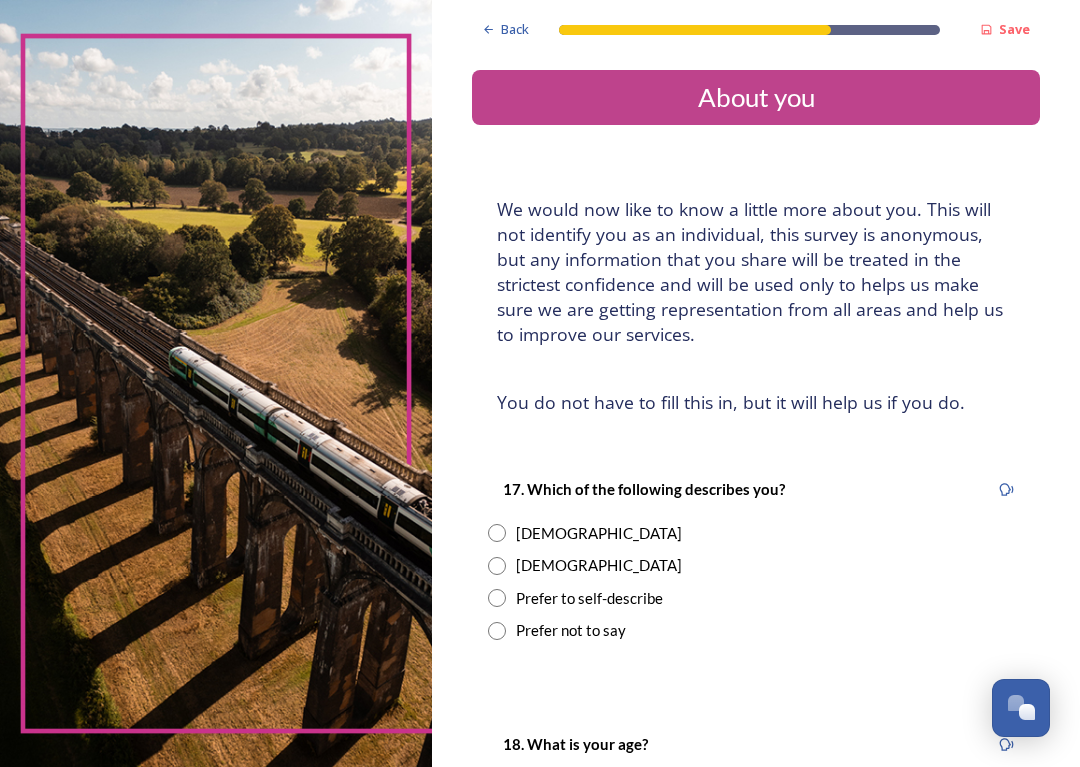 click on "[DEMOGRAPHIC_DATA]" at bounding box center [756, 533] 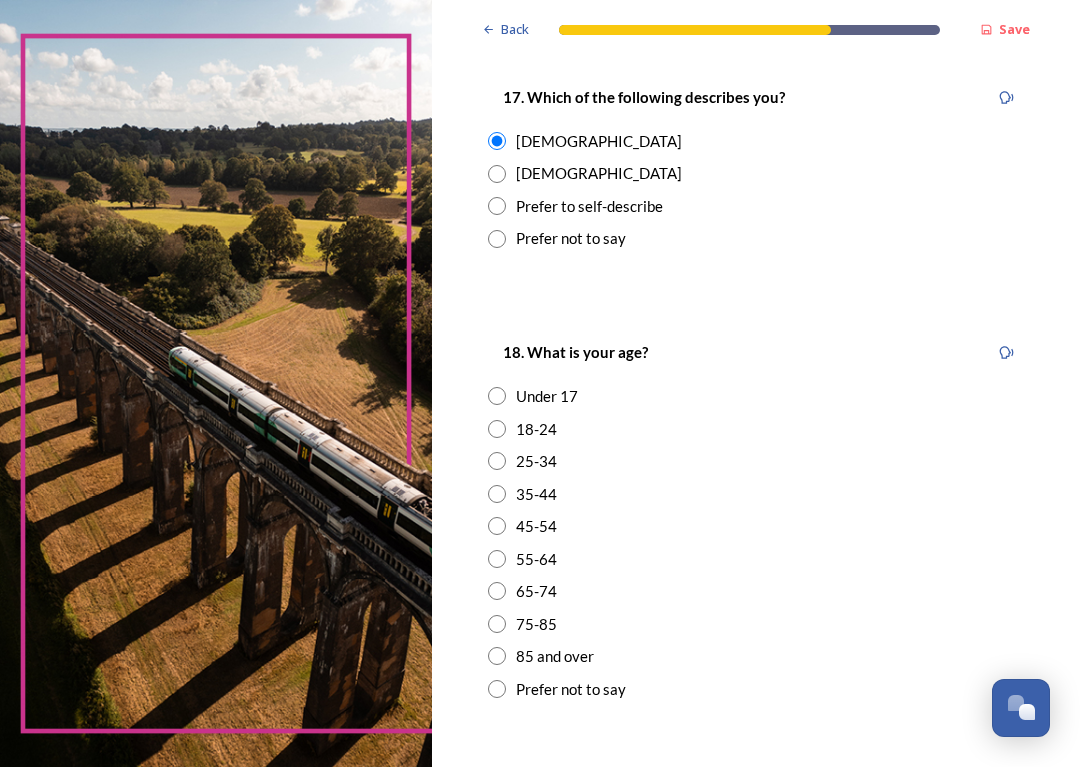 scroll, scrollTop: 396, scrollLeft: 0, axis: vertical 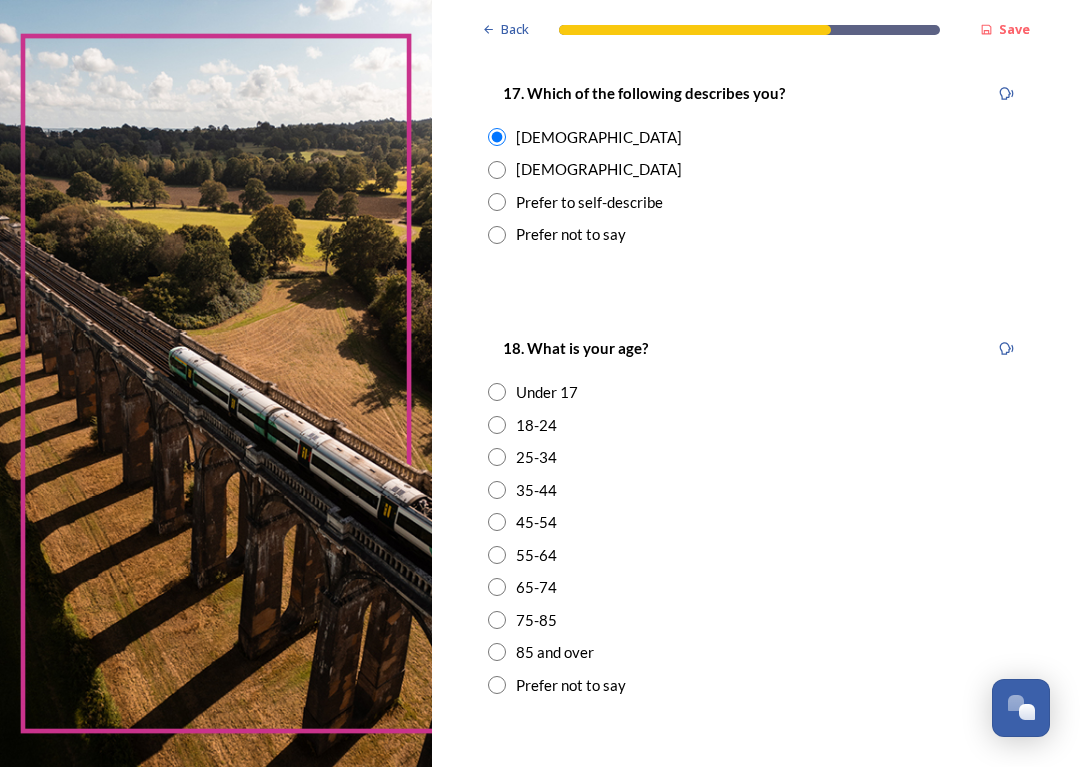 click at bounding box center [497, 522] 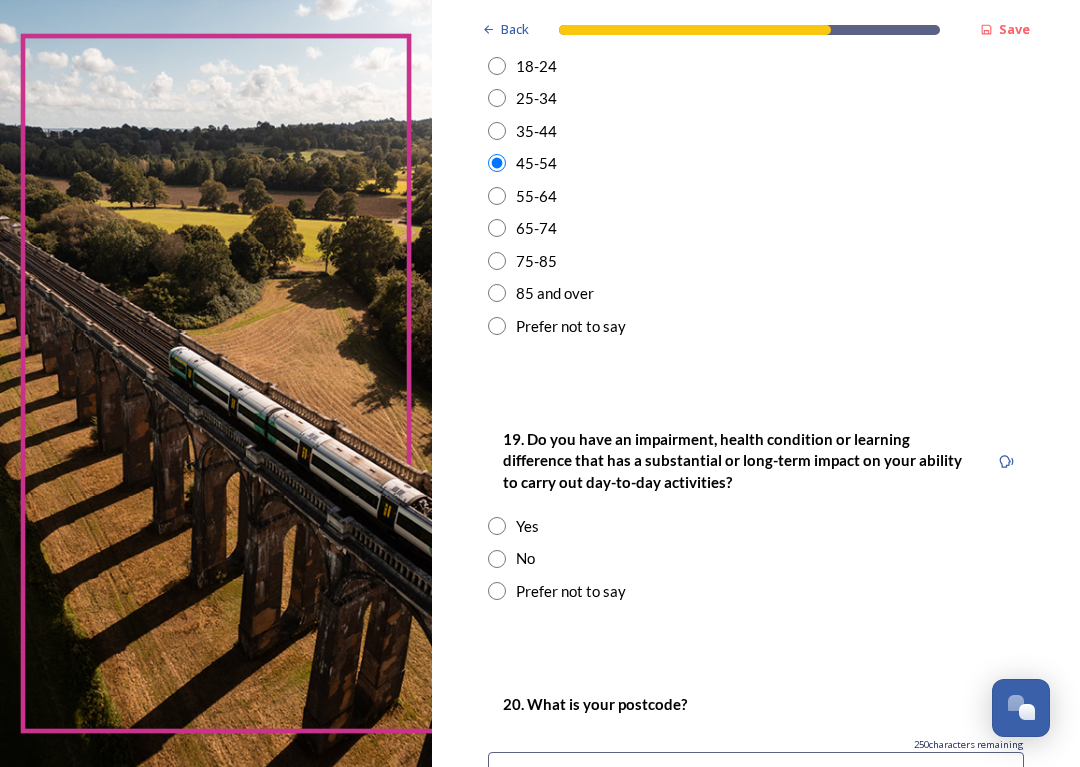 scroll, scrollTop: 758, scrollLeft: 0, axis: vertical 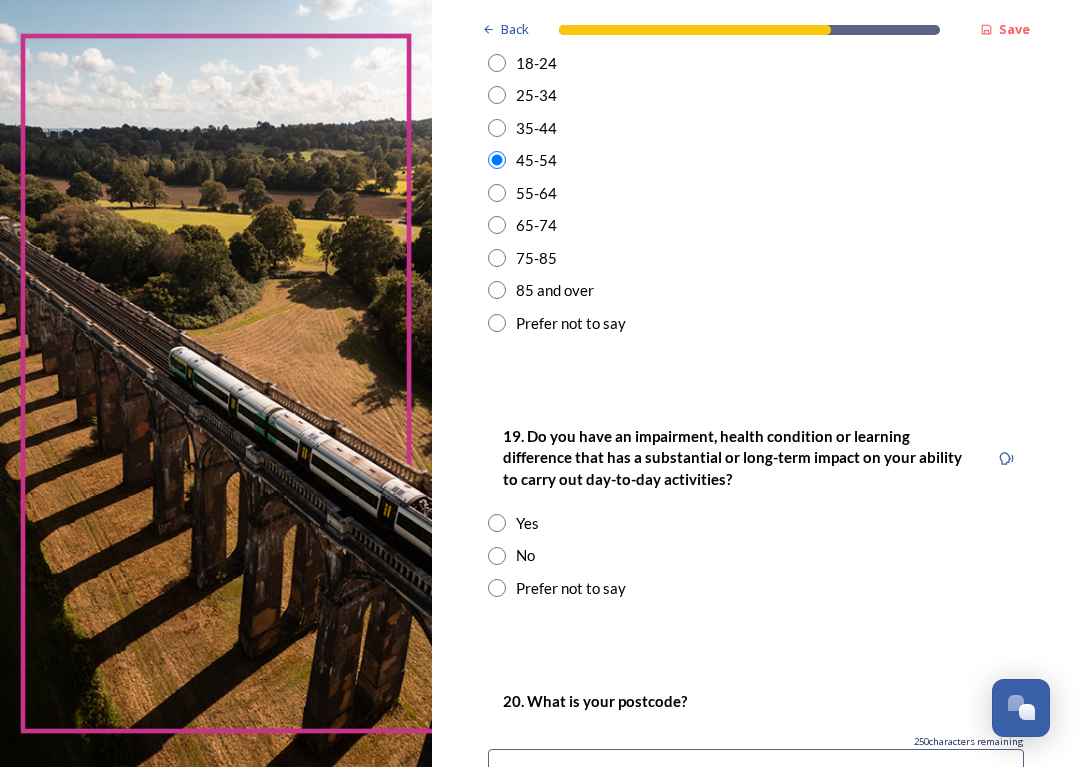 click on "No" at bounding box center (525, 555) 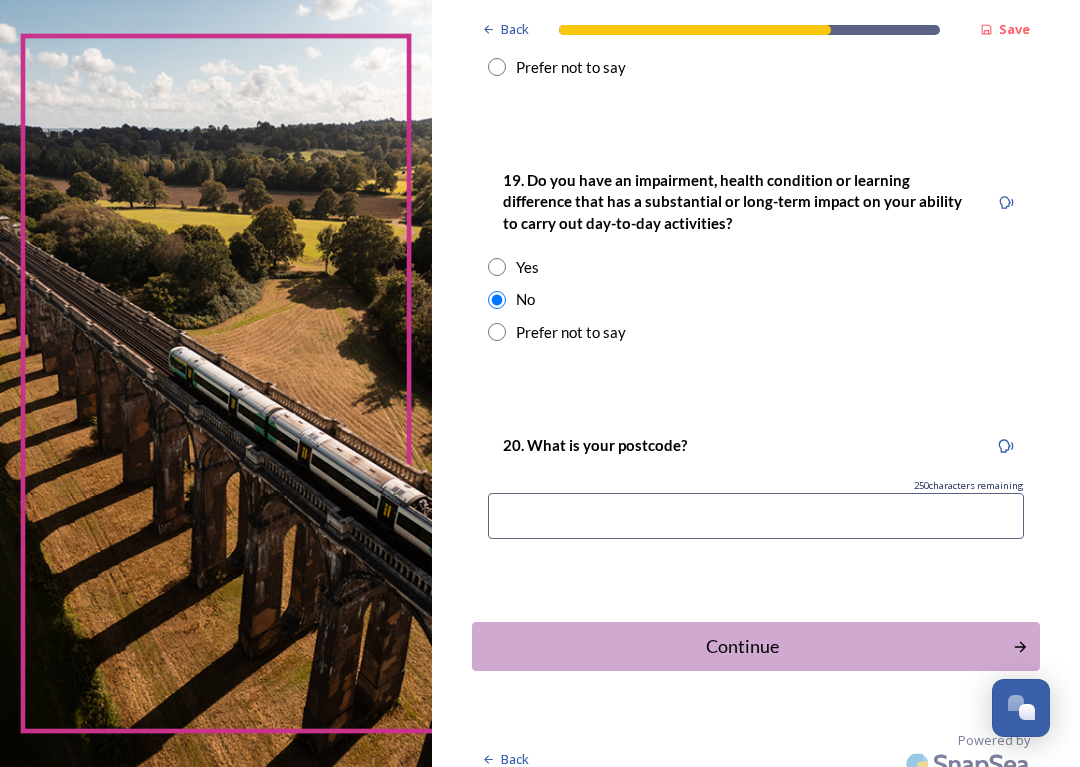 scroll, scrollTop: 1014, scrollLeft: 0, axis: vertical 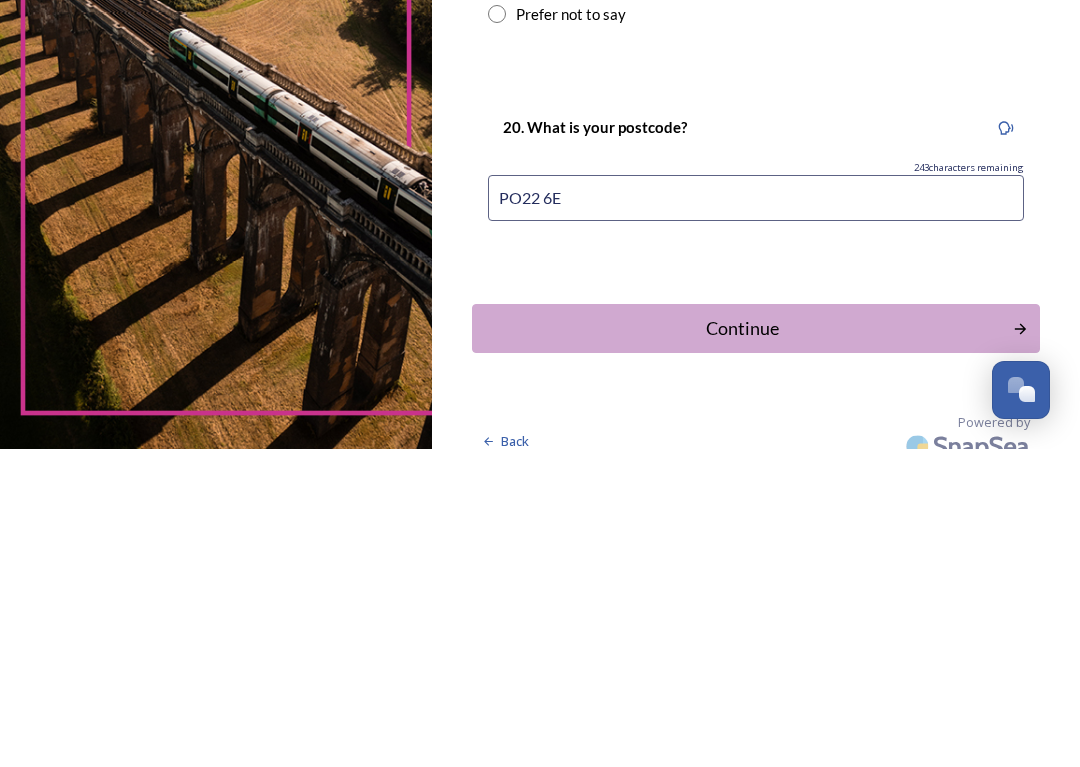 type on "PO22 6EF" 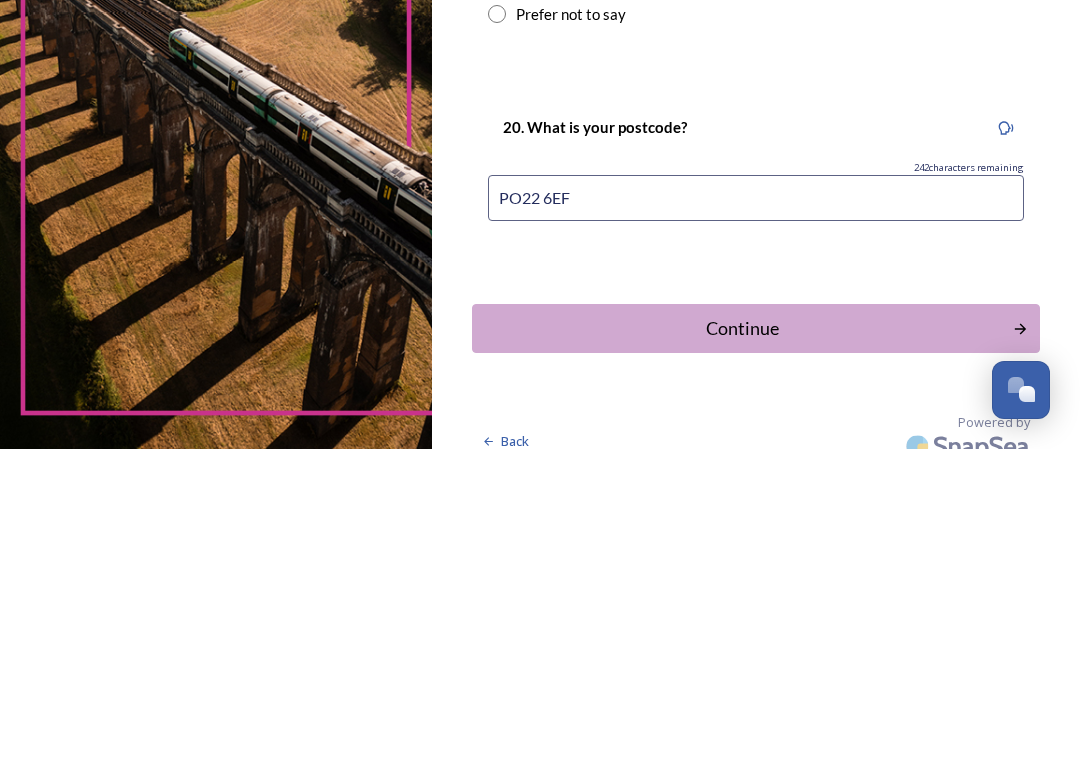 click on "Continue" at bounding box center [742, 646] 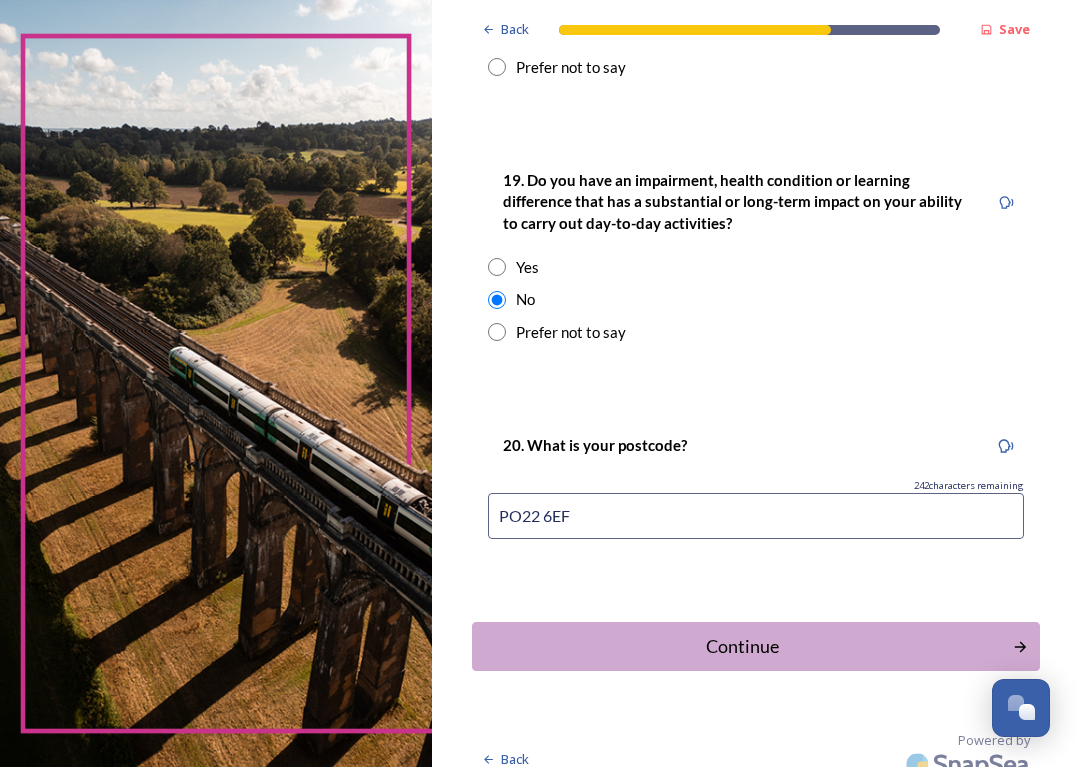 scroll, scrollTop: 0, scrollLeft: 0, axis: both 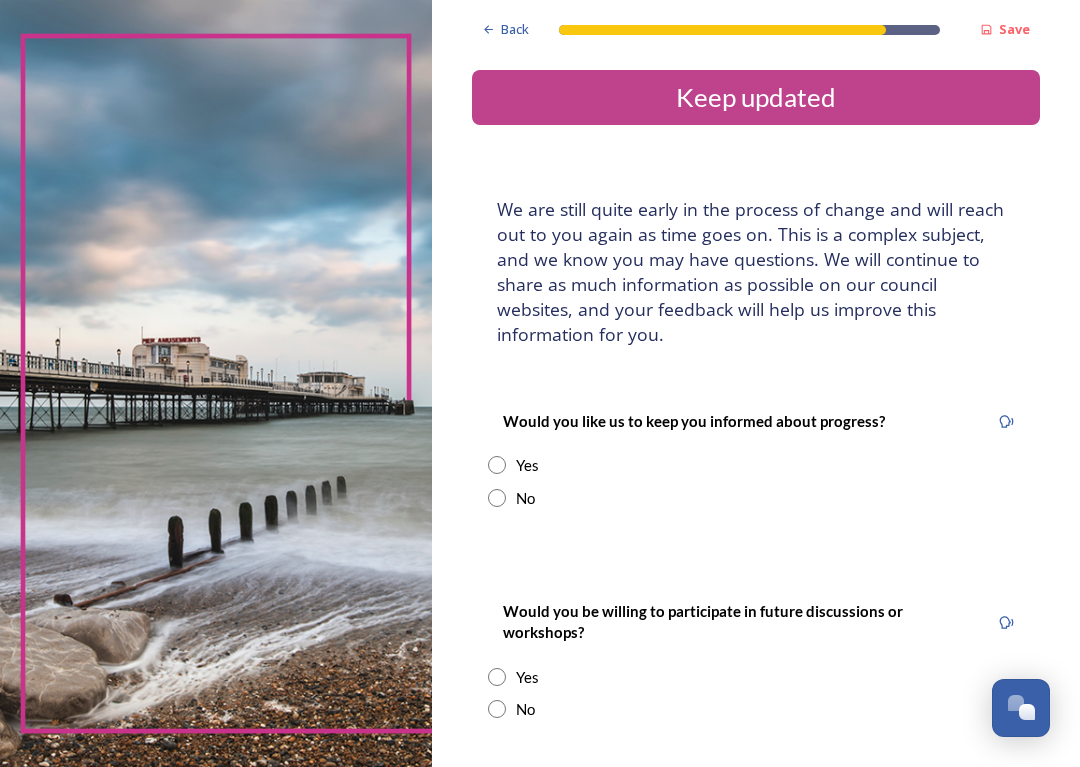 click on "Yes" at bounding box center [756, 465] 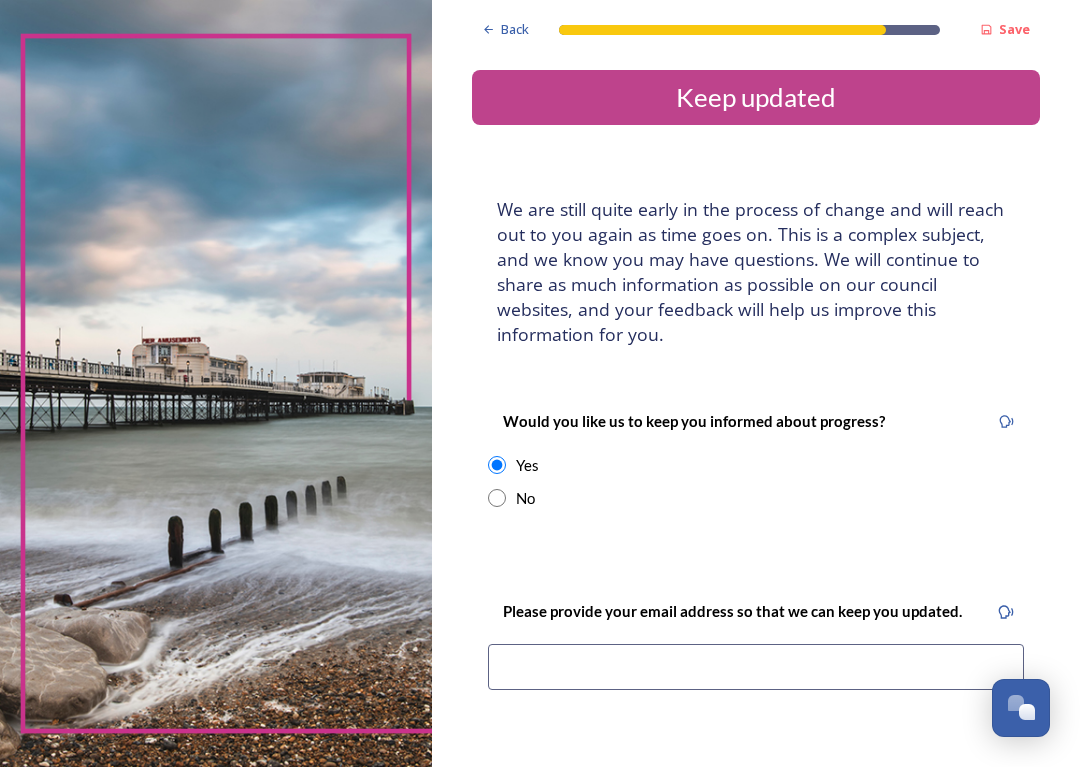 click at bounding box center [756, 667] 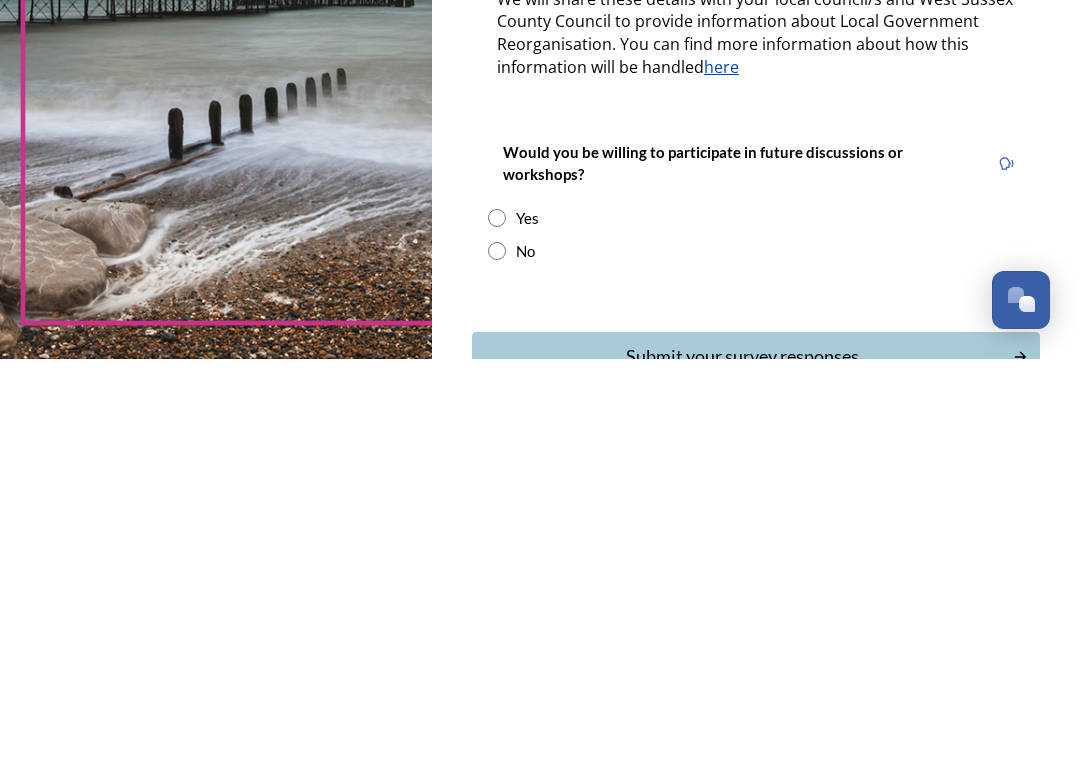 scroll, scrollTop: 402, scrollLeft: 0, axis: vertical 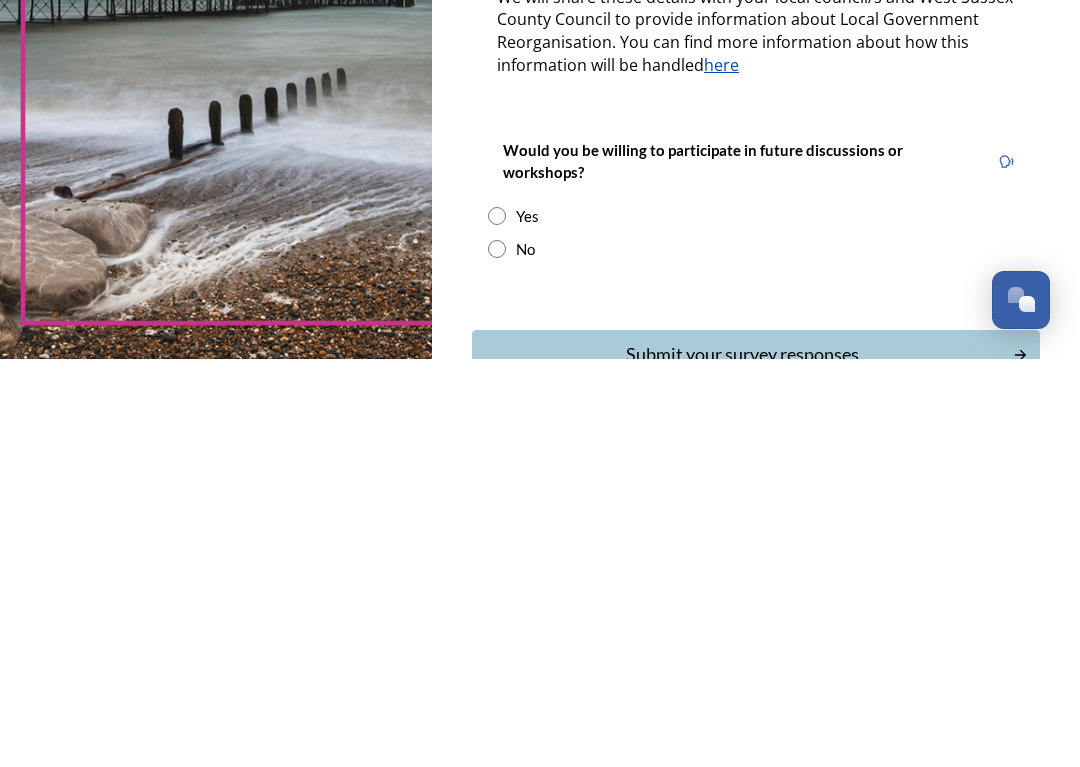 type on "[EMAIL_ADDRESS][DOMAIN_NAME]" 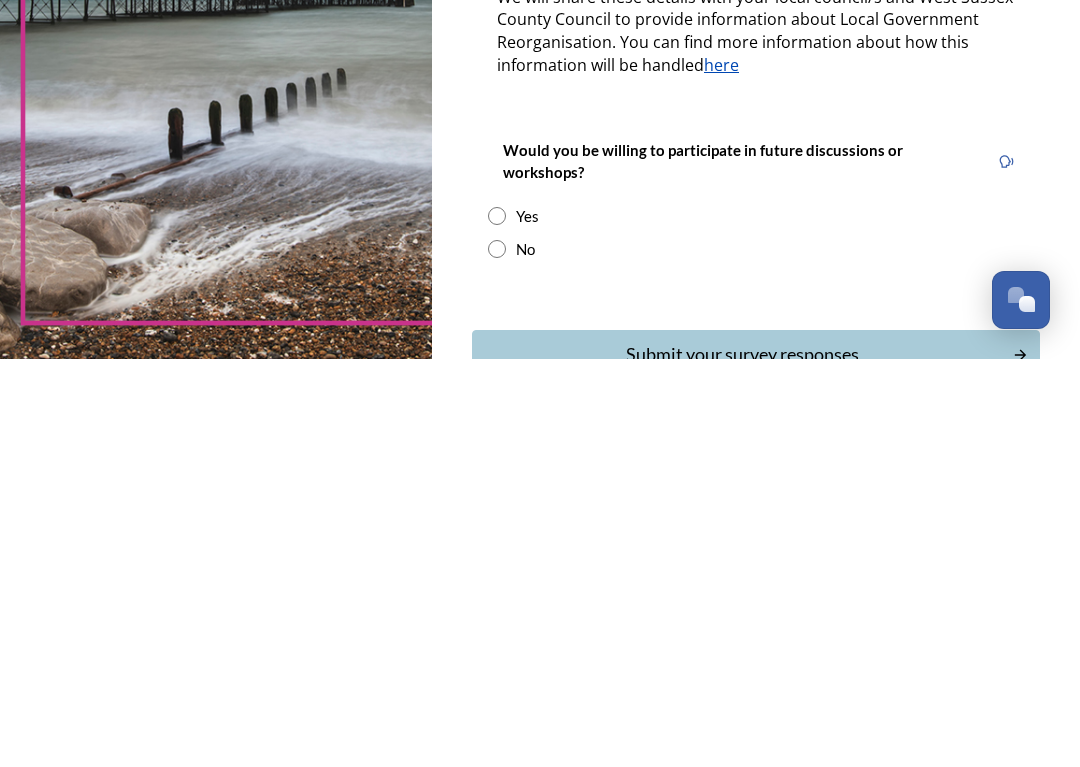 radio on "true" 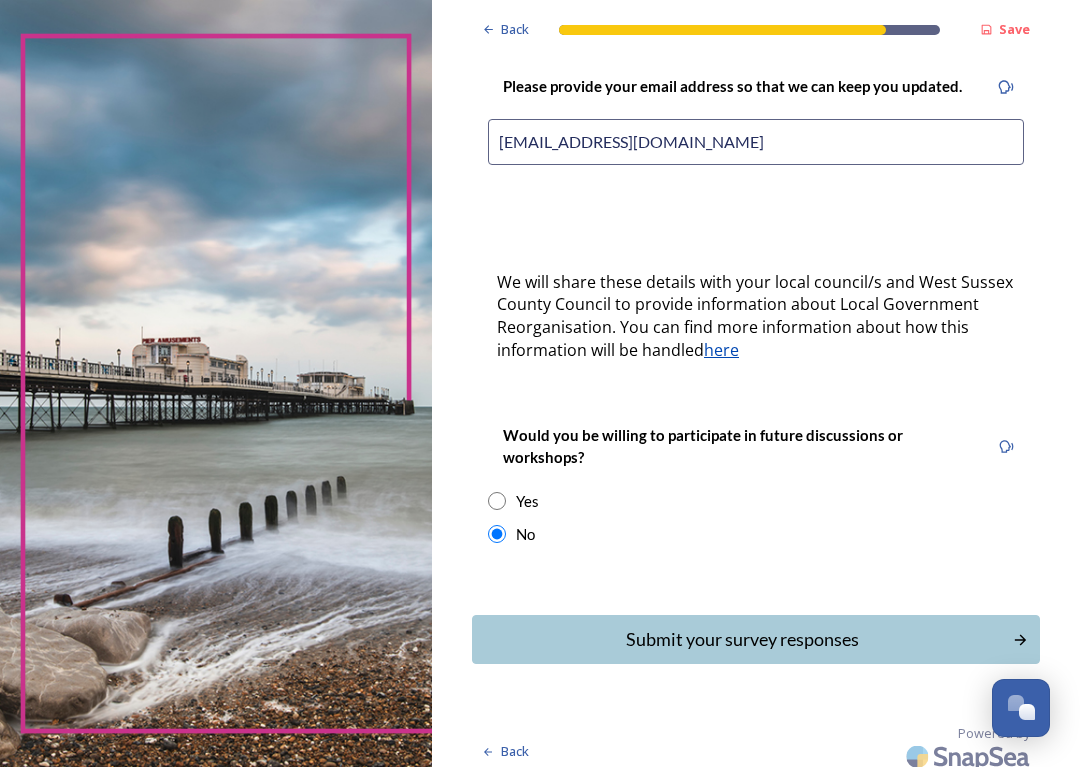scroll, scrollTop: 524, scrollLeft: 0, axis: vertical 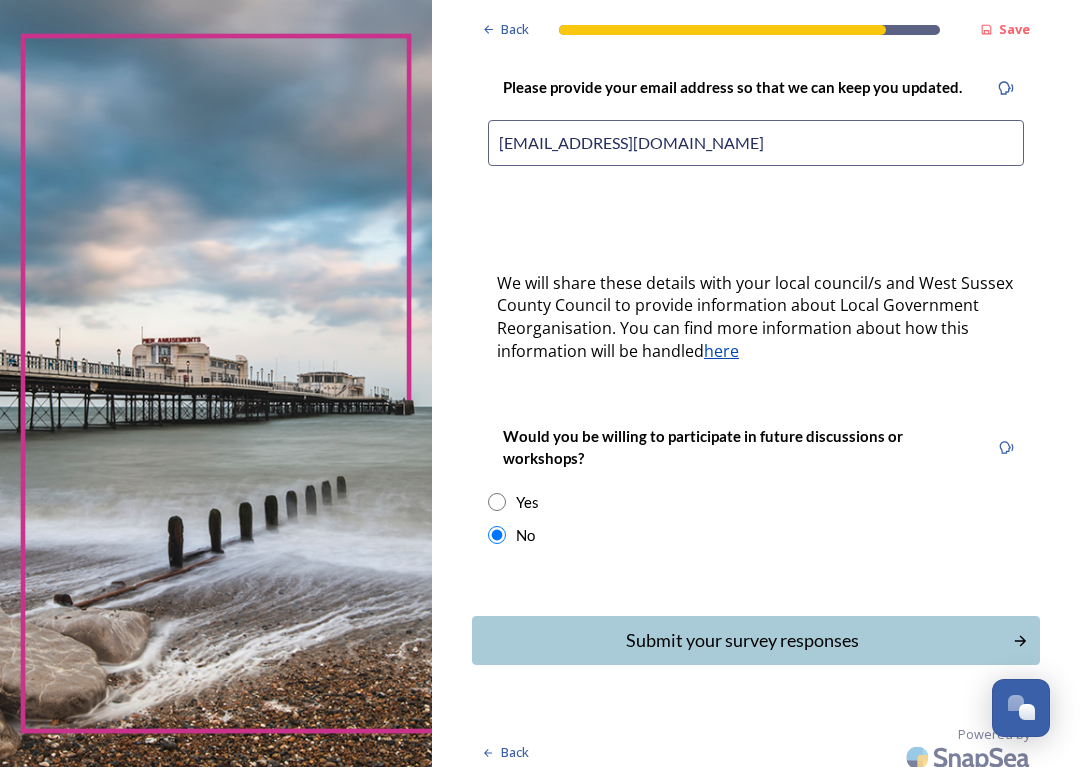 click on "Submit your survey responses" at bounding box center (742, 640) 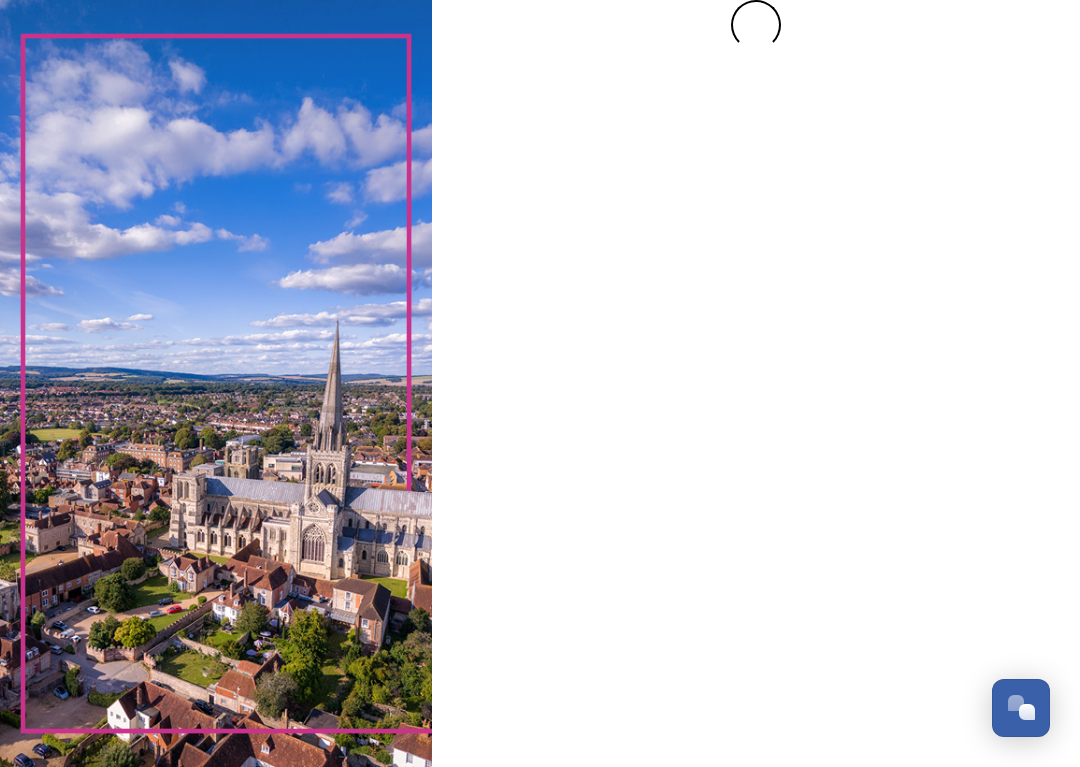 scroll, scrollTop: 0, scrollLeft: 0, axis: both 